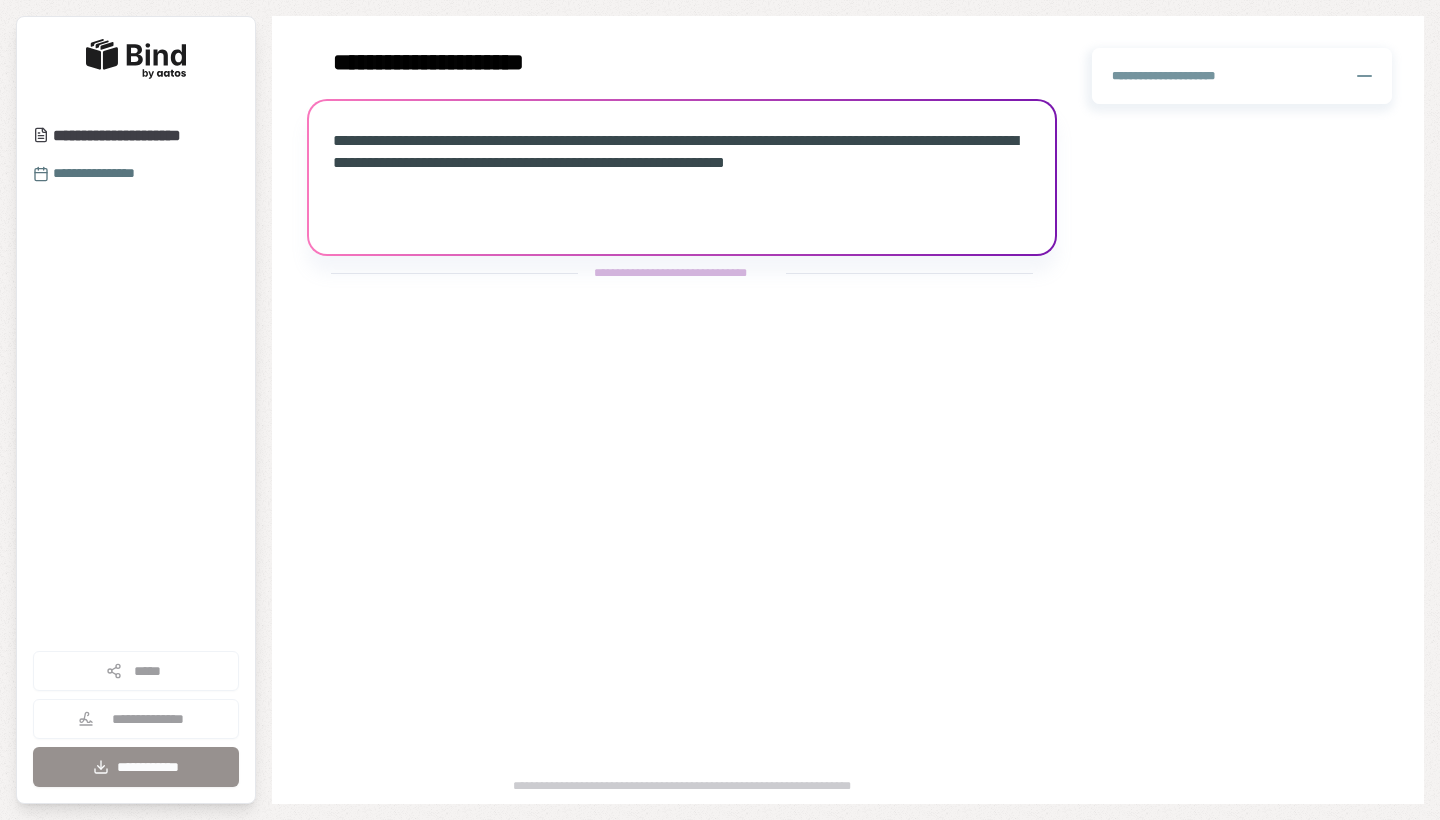 scroll, scrollTop: 0, scrollLeft: 0, axis: both 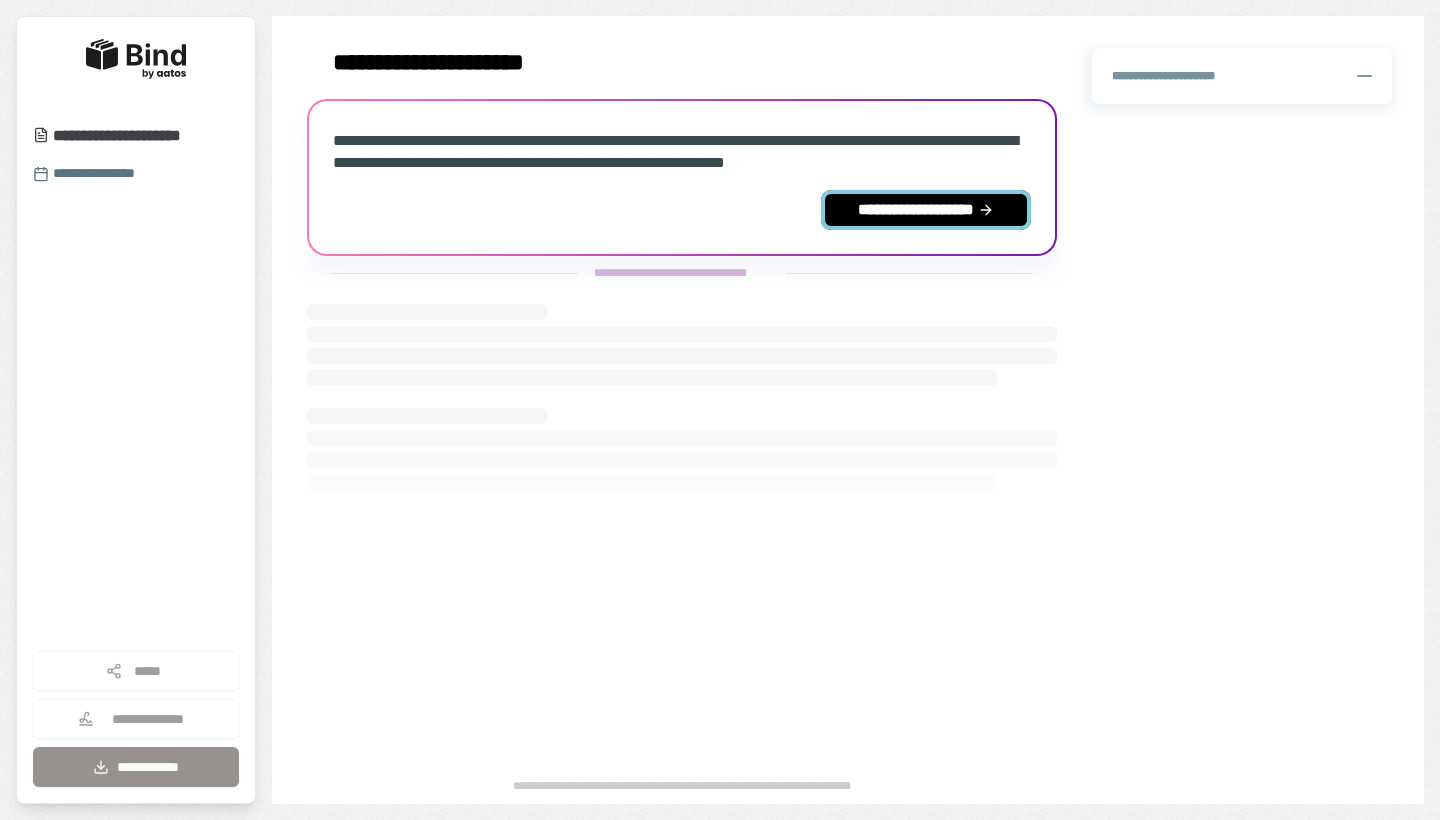 click on "**********" at bounding box center (926, 210) 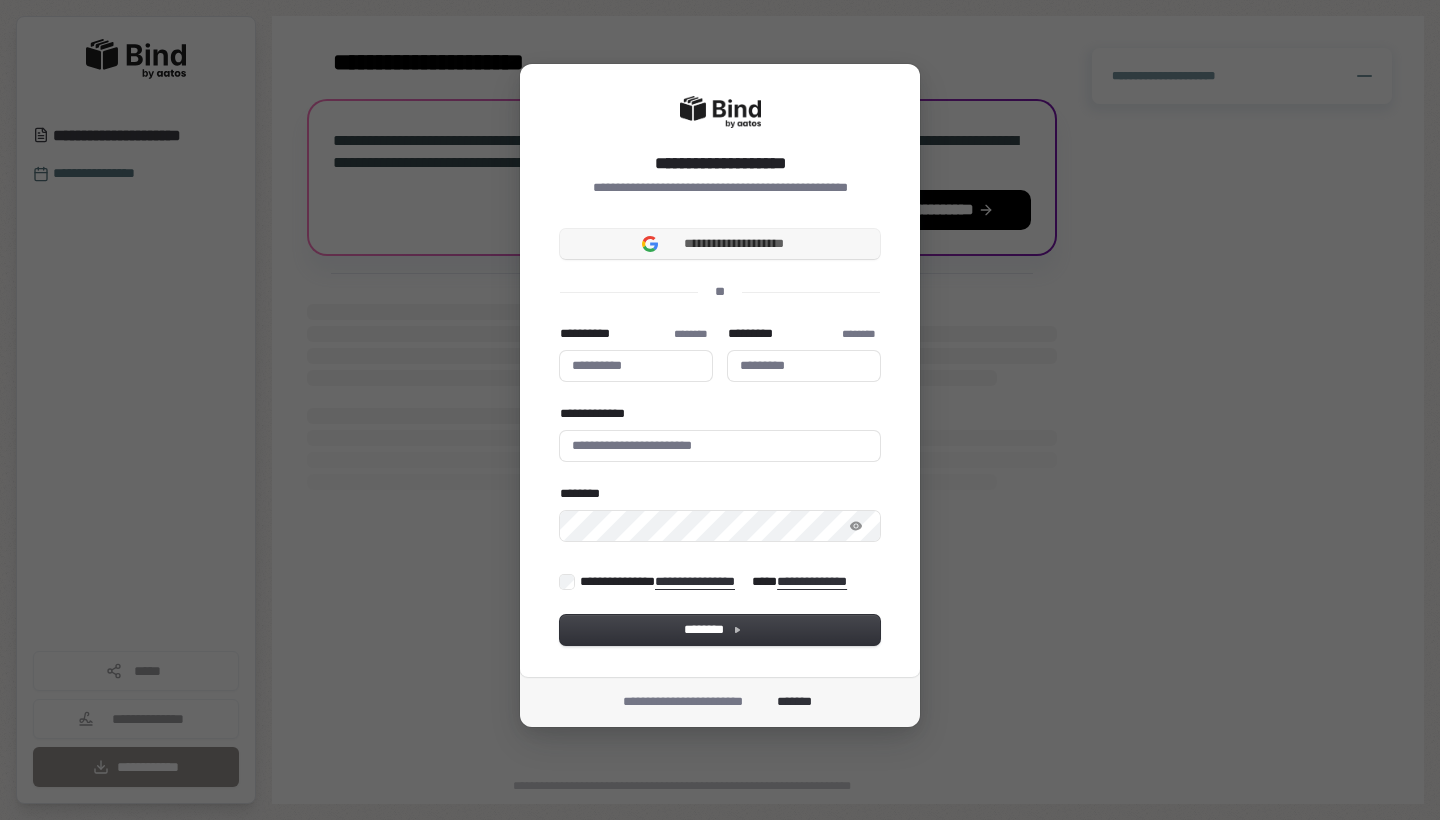 click on "**********" at bounding box center (734, 244) 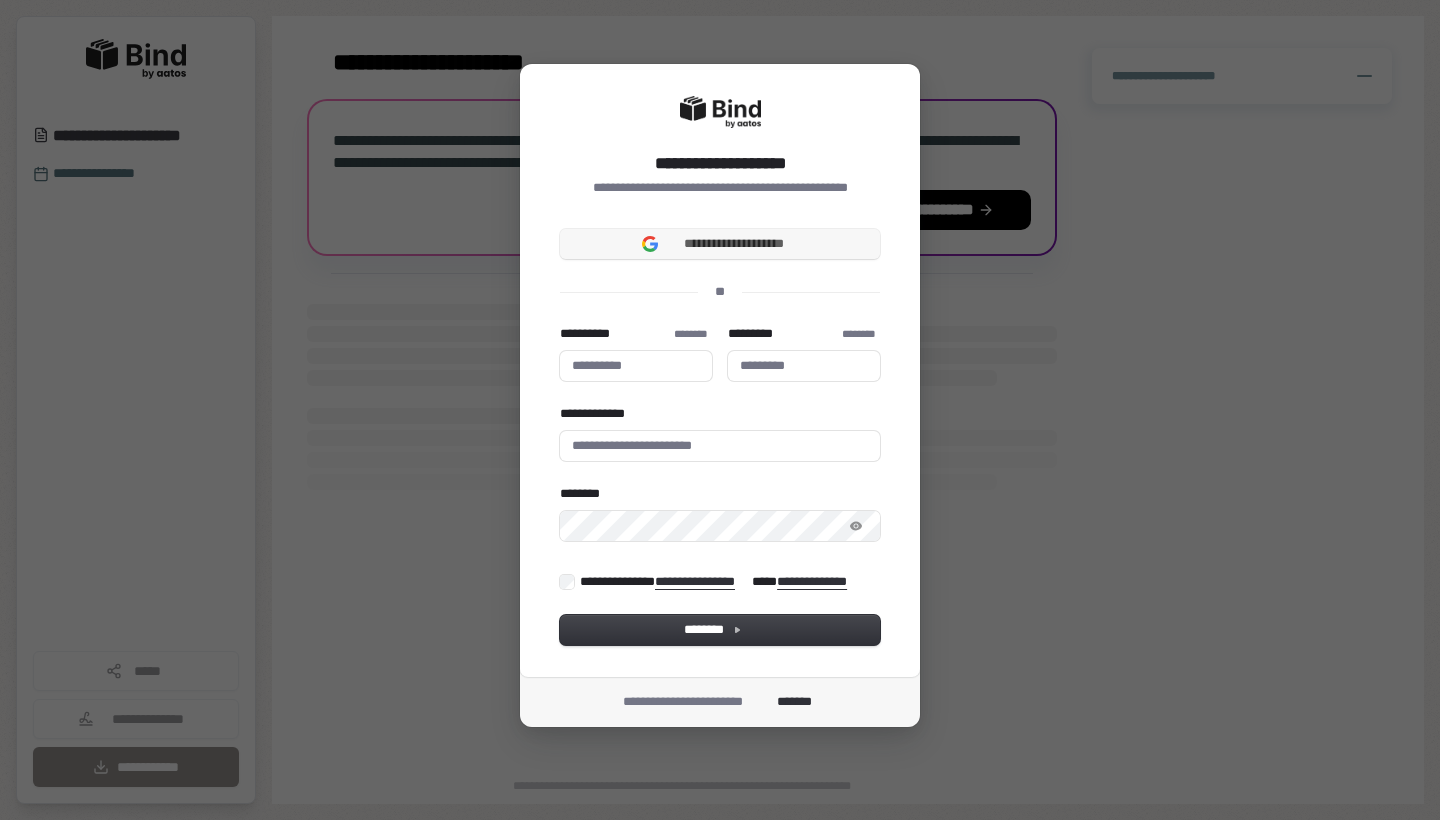 type 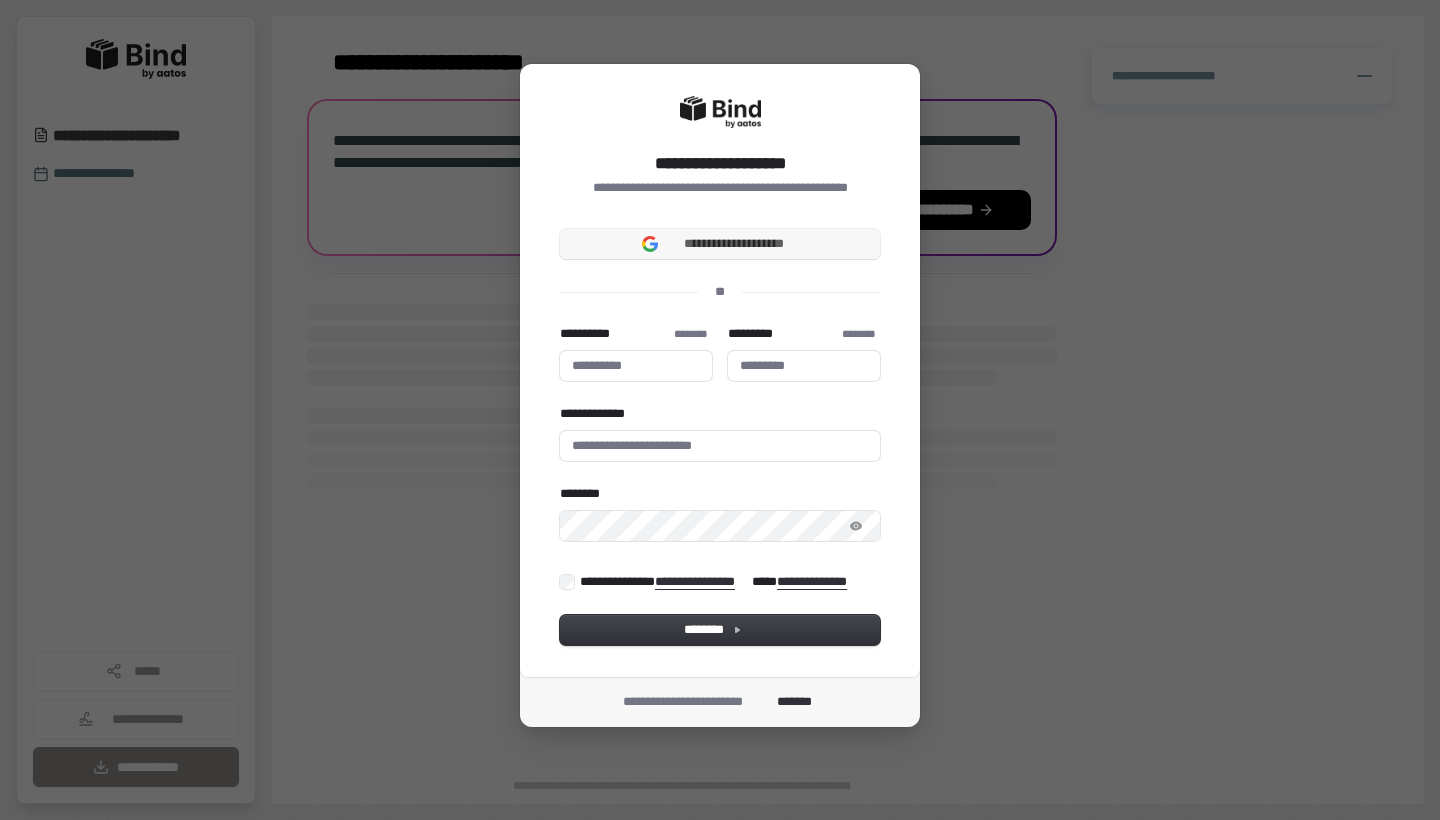 type 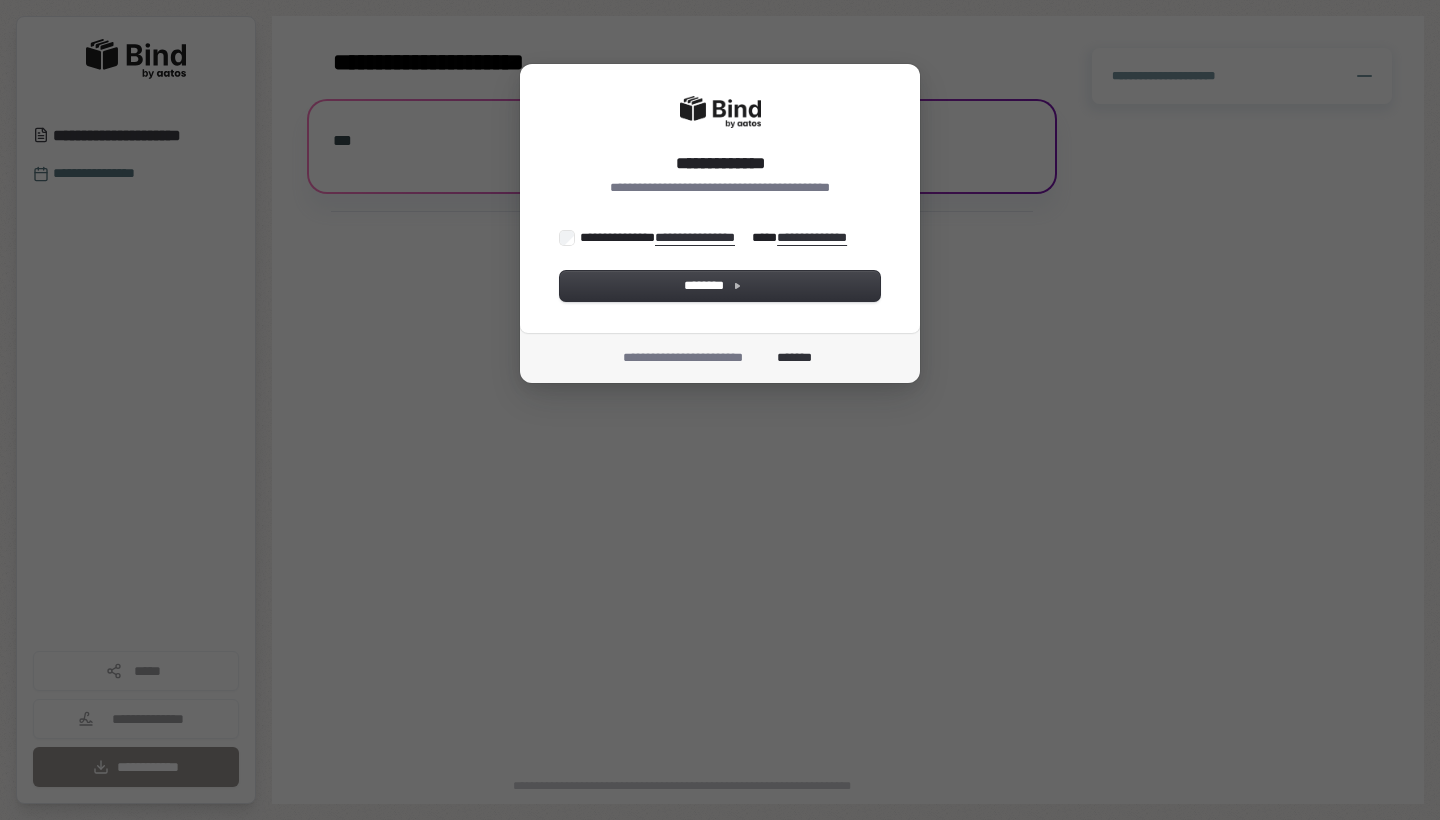 scroll, scrollTop: 0, scrollLeft: 0, axis: both 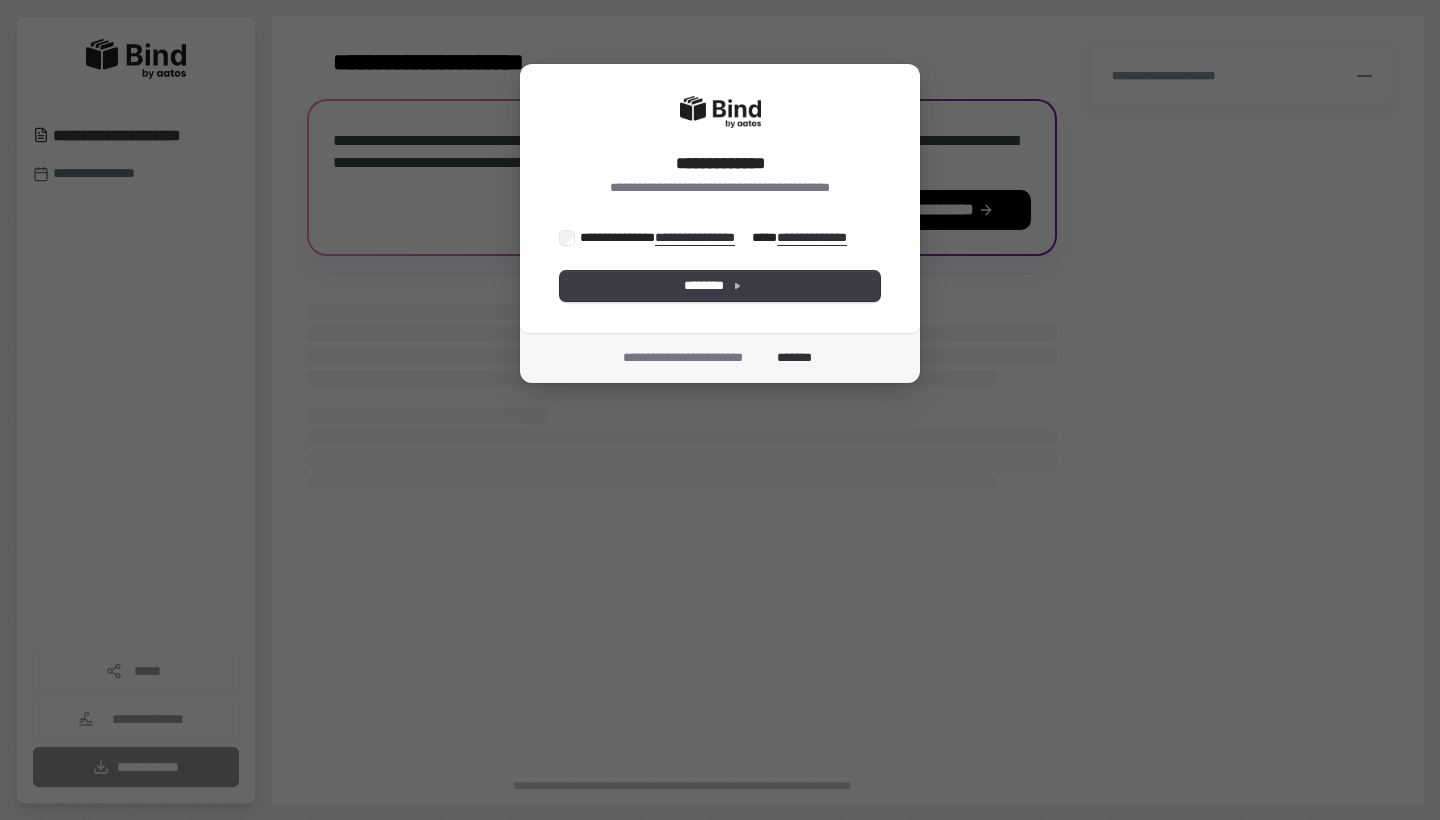 click on "********" at bounding box center [720, 286] 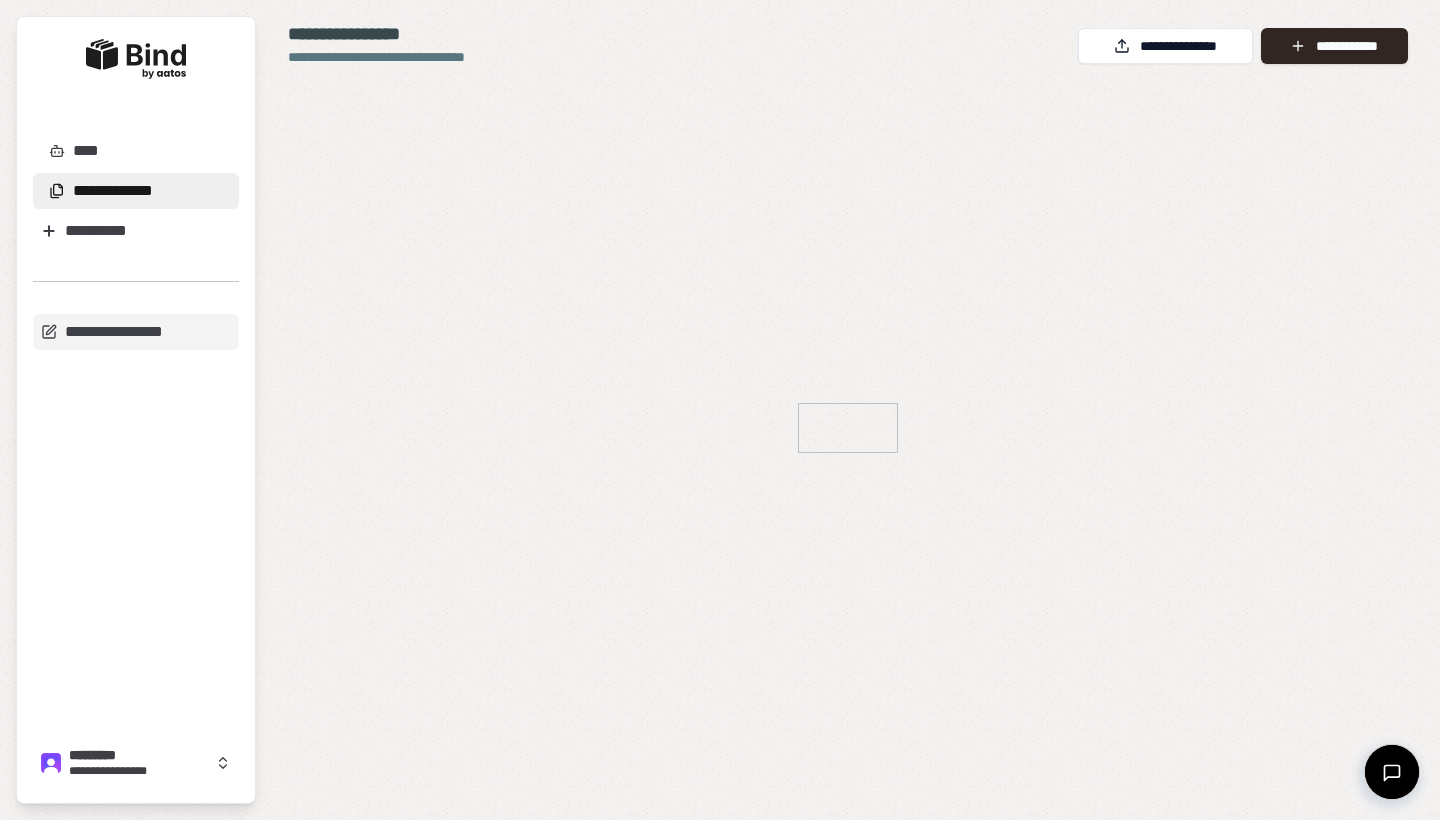 scroll, scrollTop: 0, scrollLeft: 0, axis: both 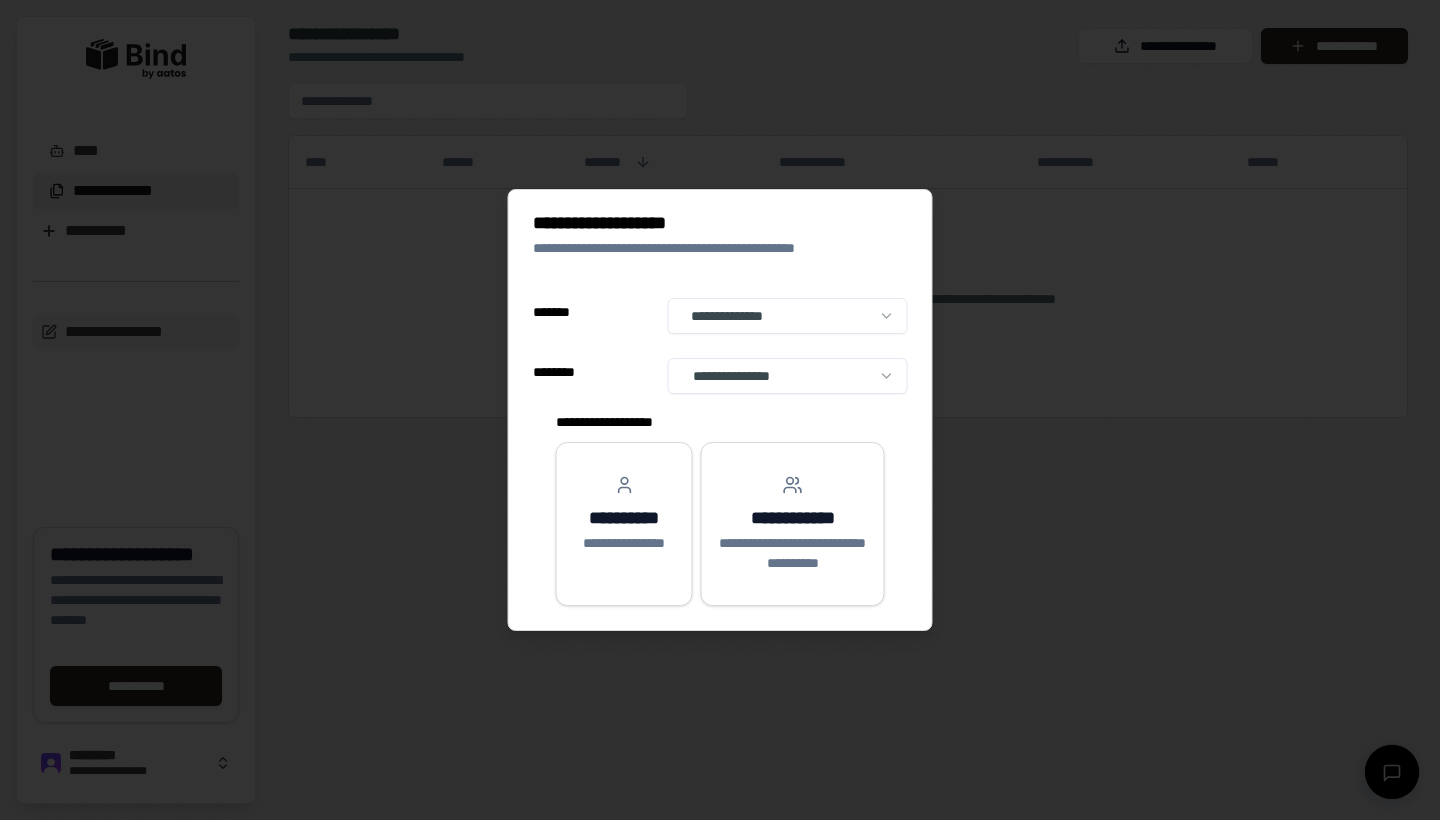 select on "**" 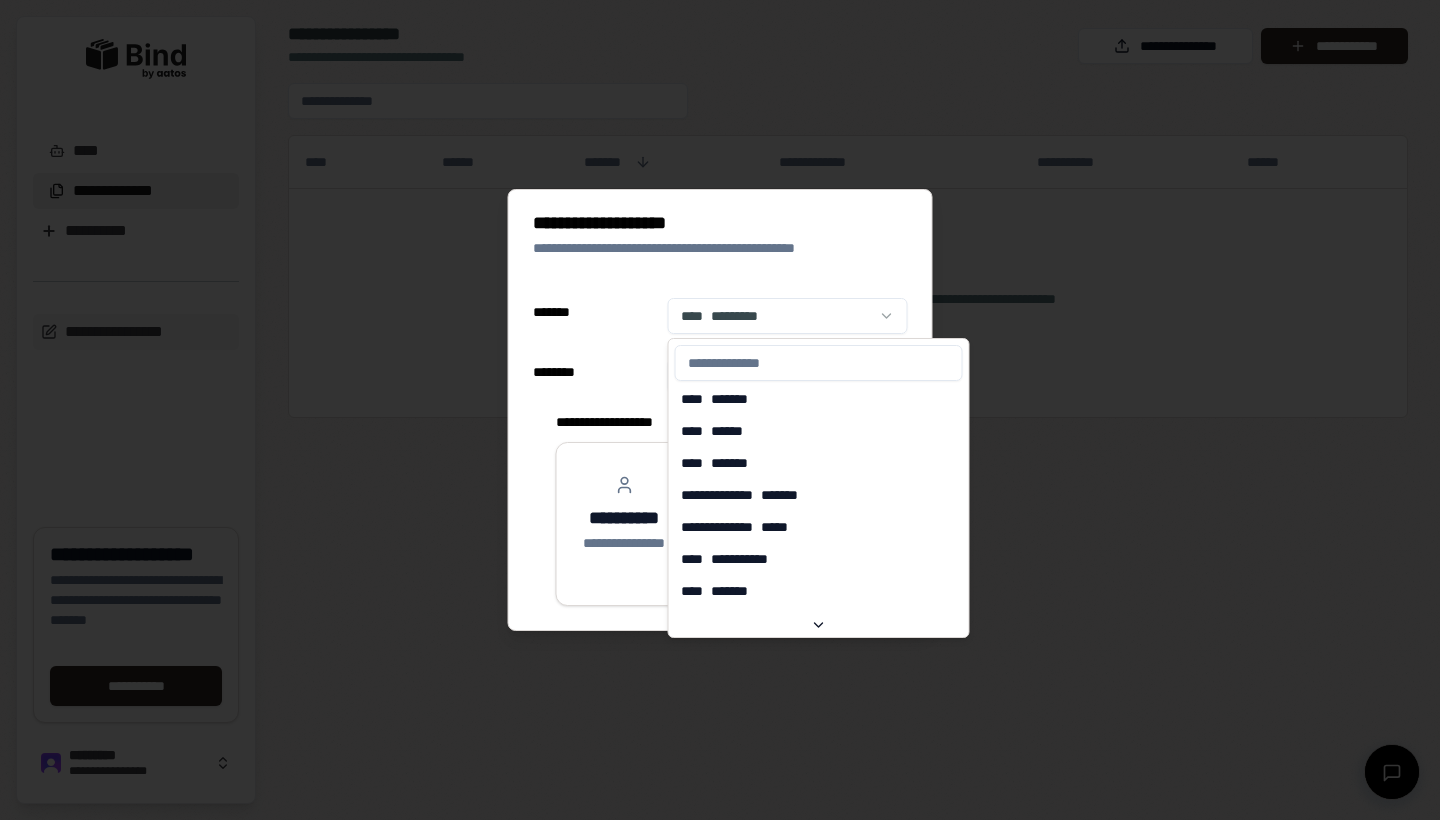 click on "**********" at bounding box center [720, 410] 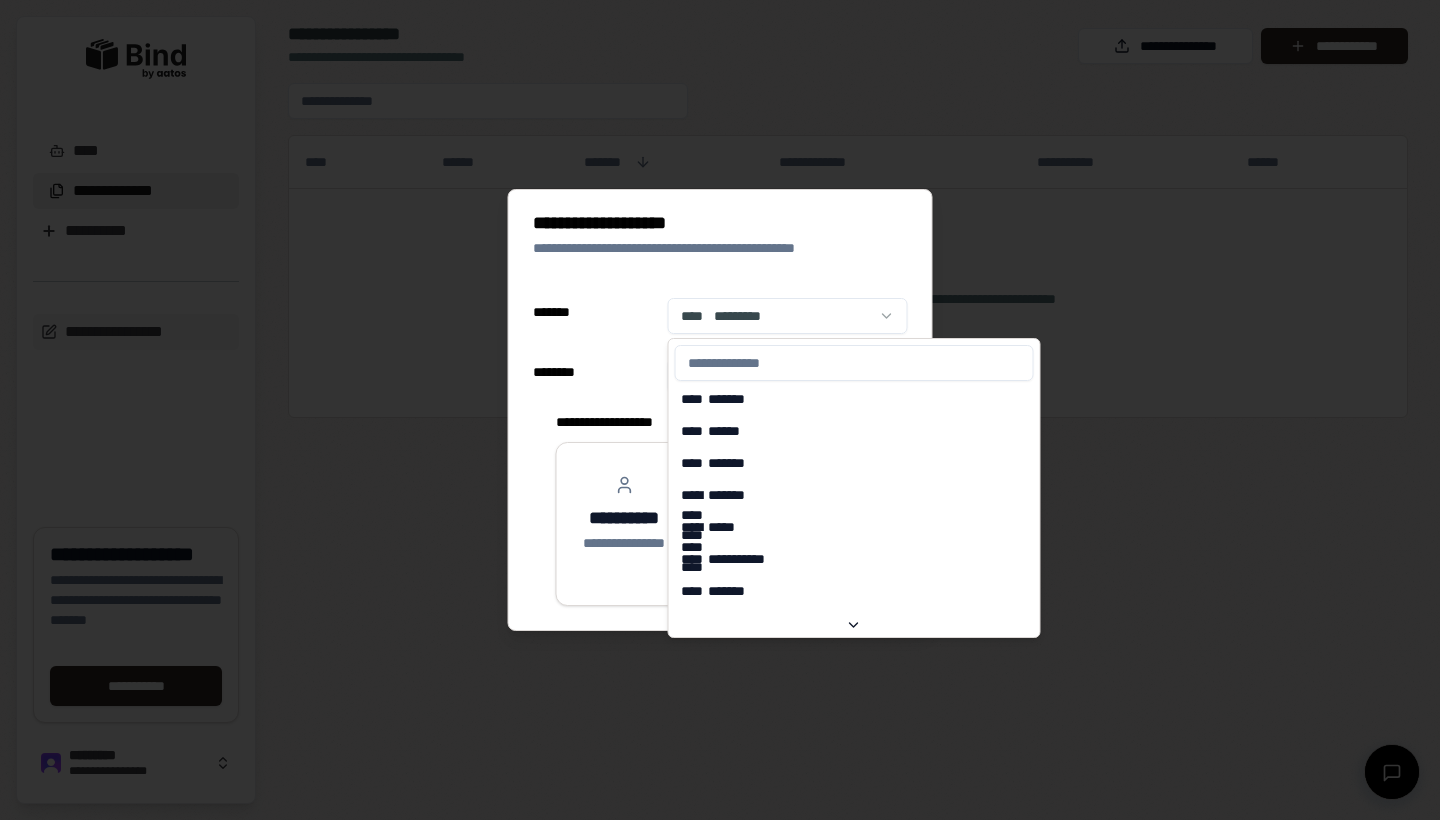 scroll, scrollTop: 3186, scrollLeft: 0, axis: vertical 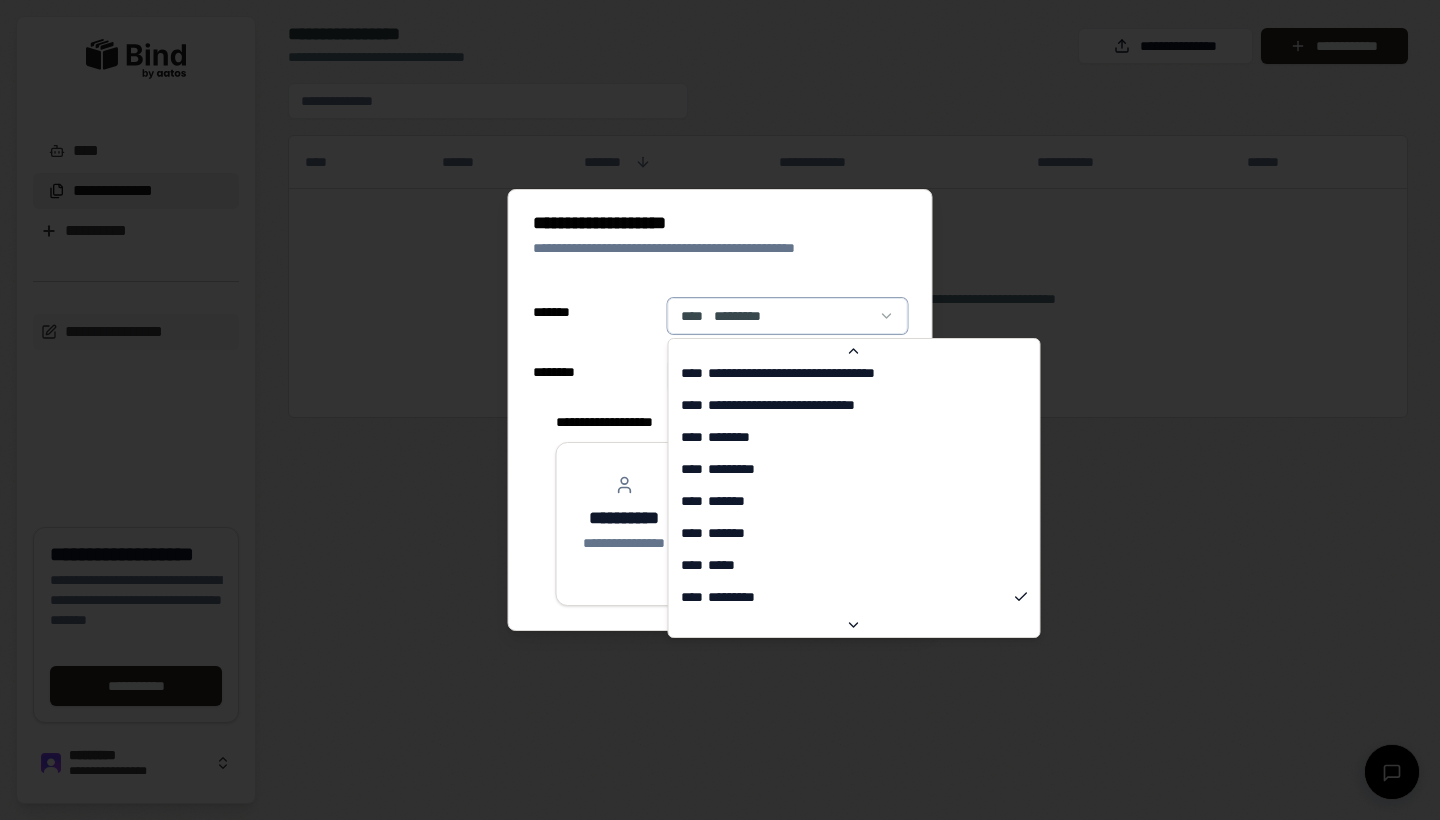click at bounding box center [720, 410] 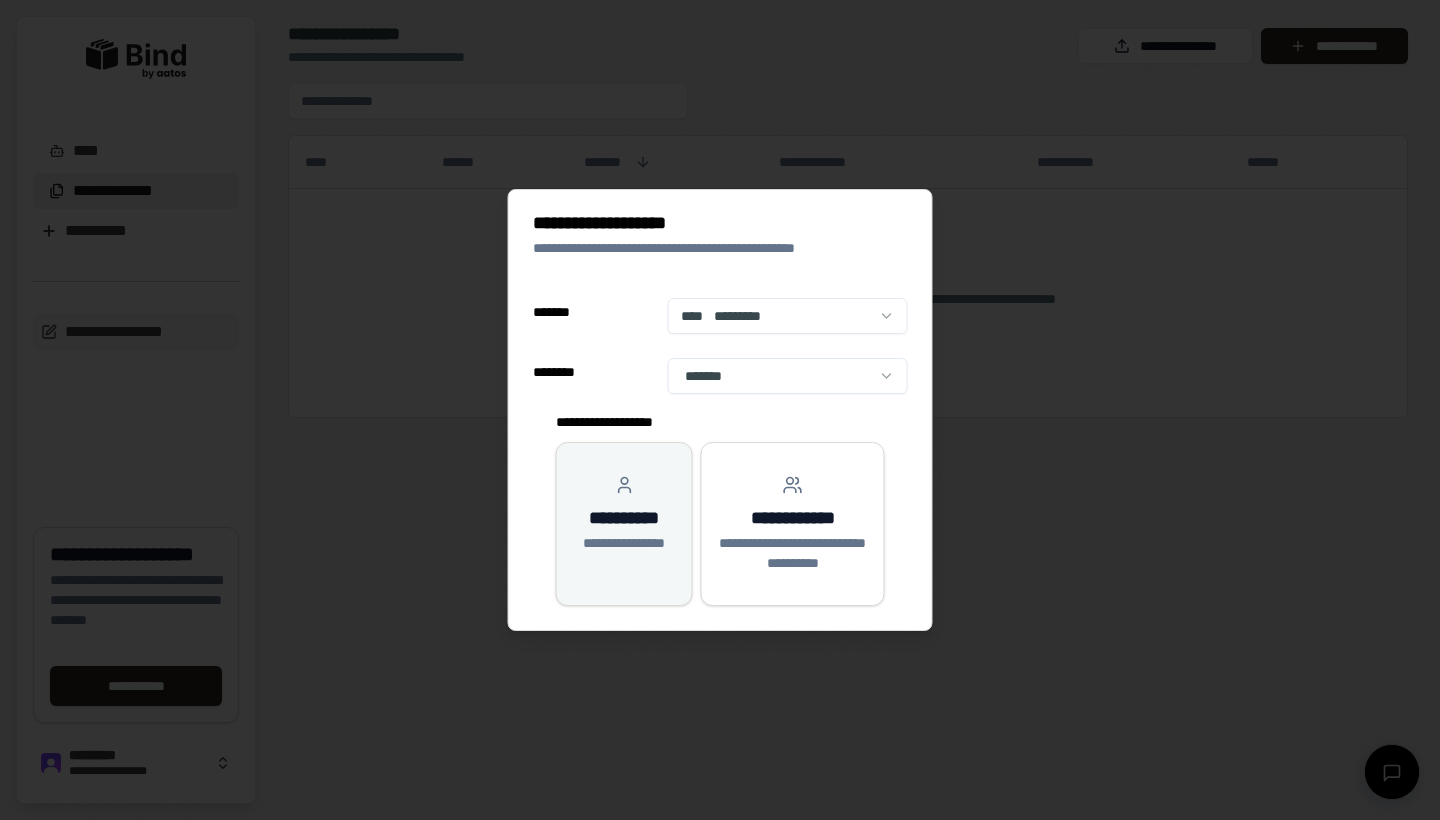 click on "**********" at bounding box center [624, 514] 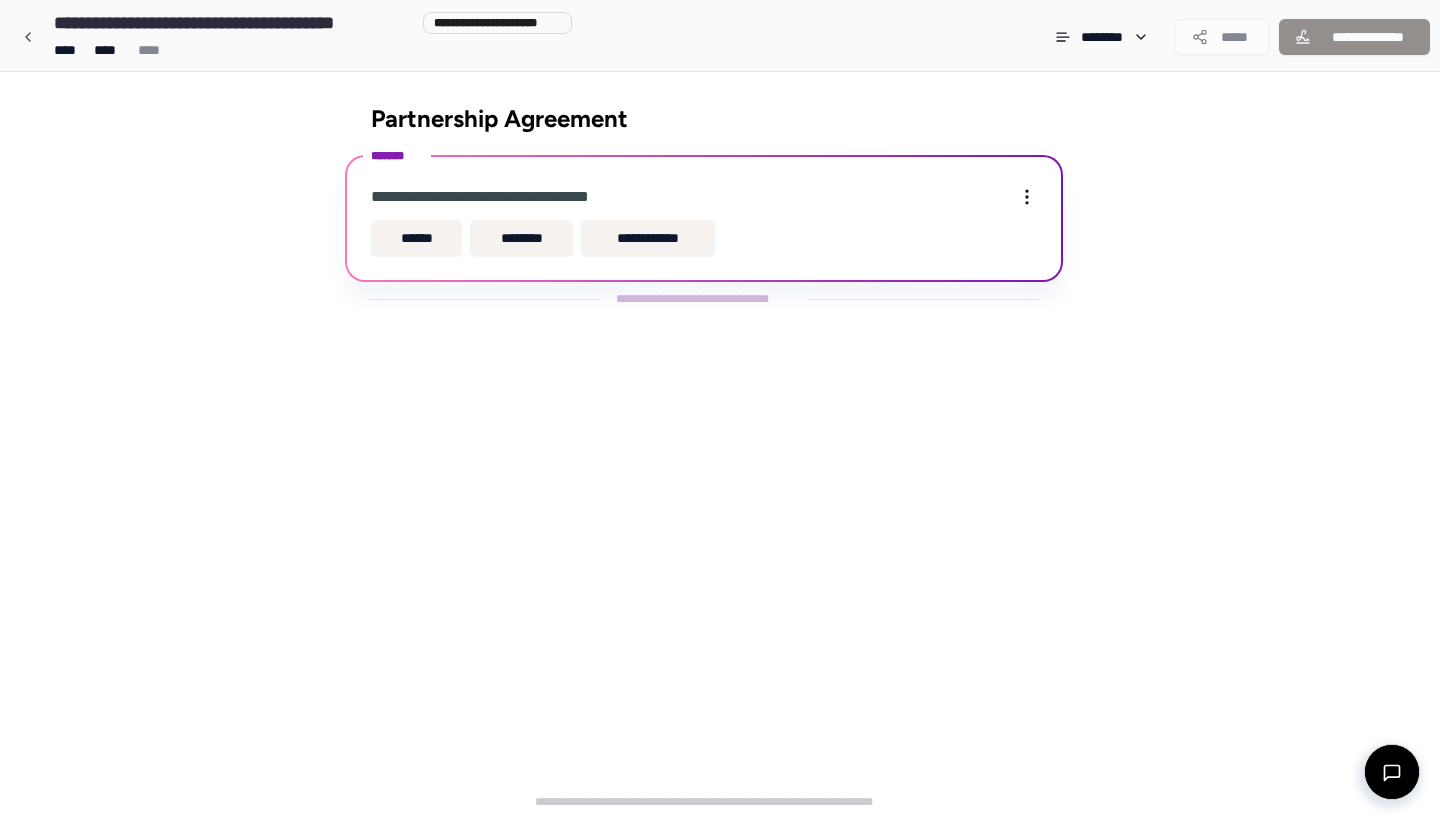 click on "**********" at bounding box center [704, 197] 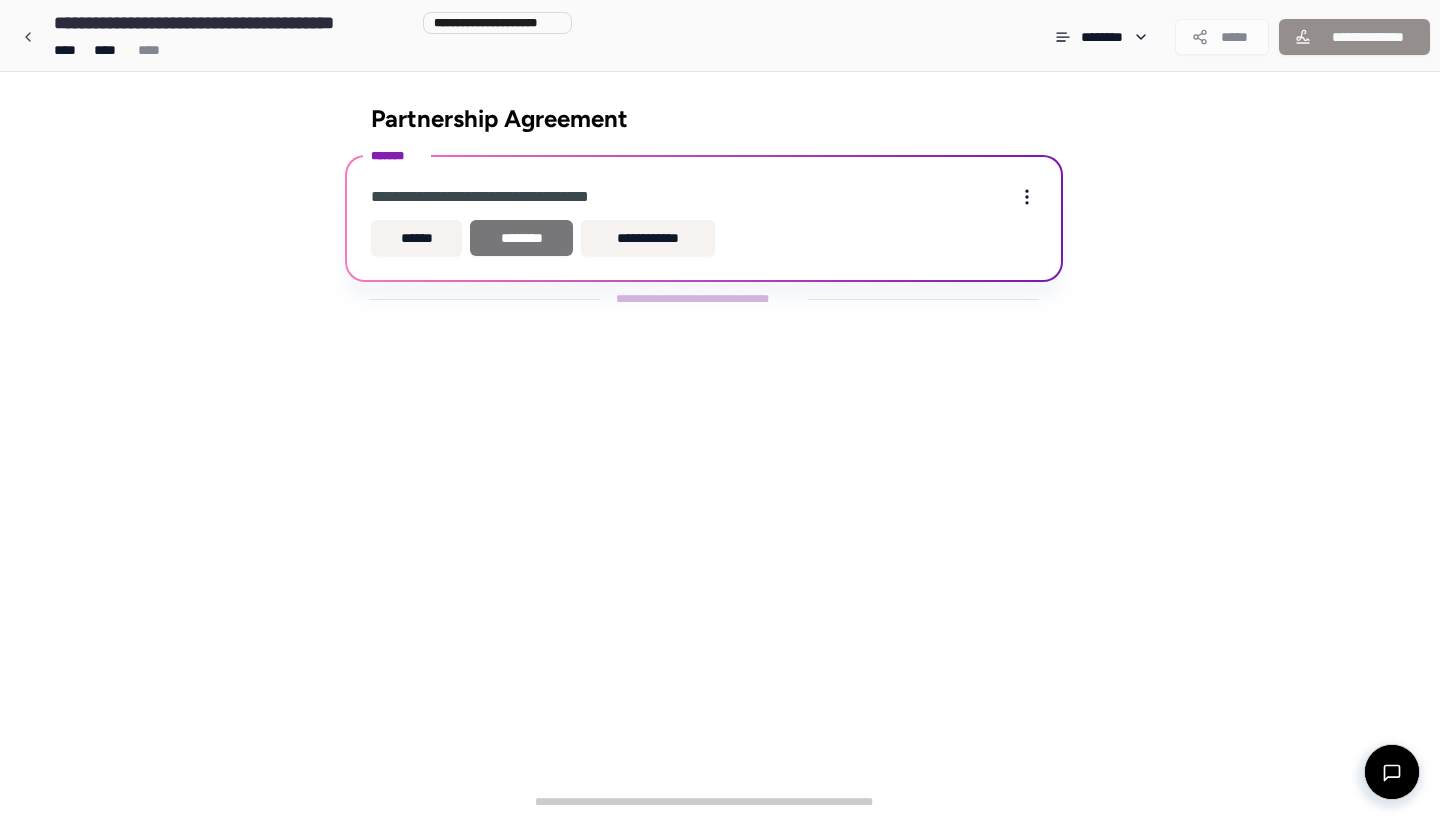 click on "********" at bounding box center [521, 238] 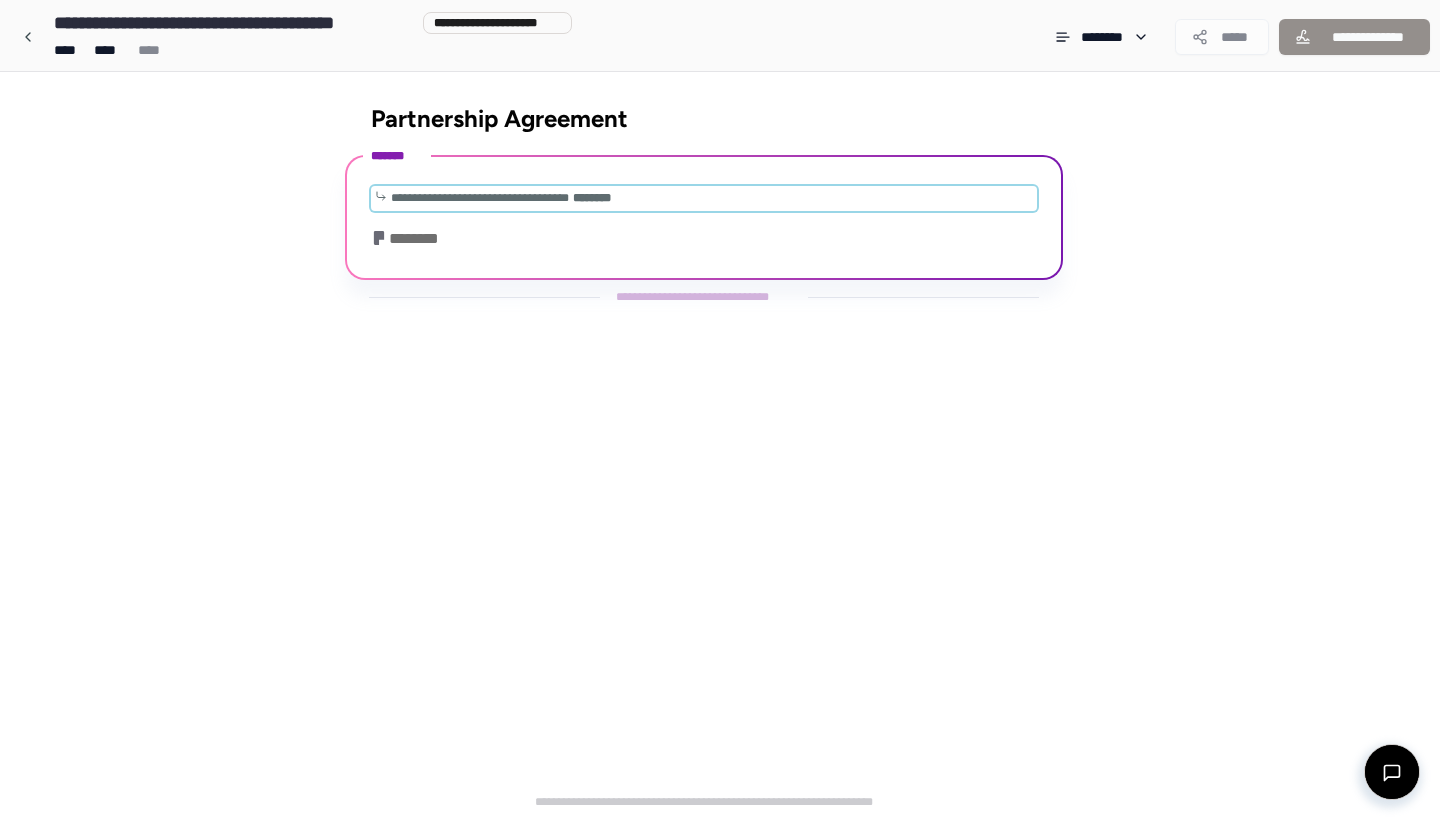 click on "**********" at bounding box center [704, 198] 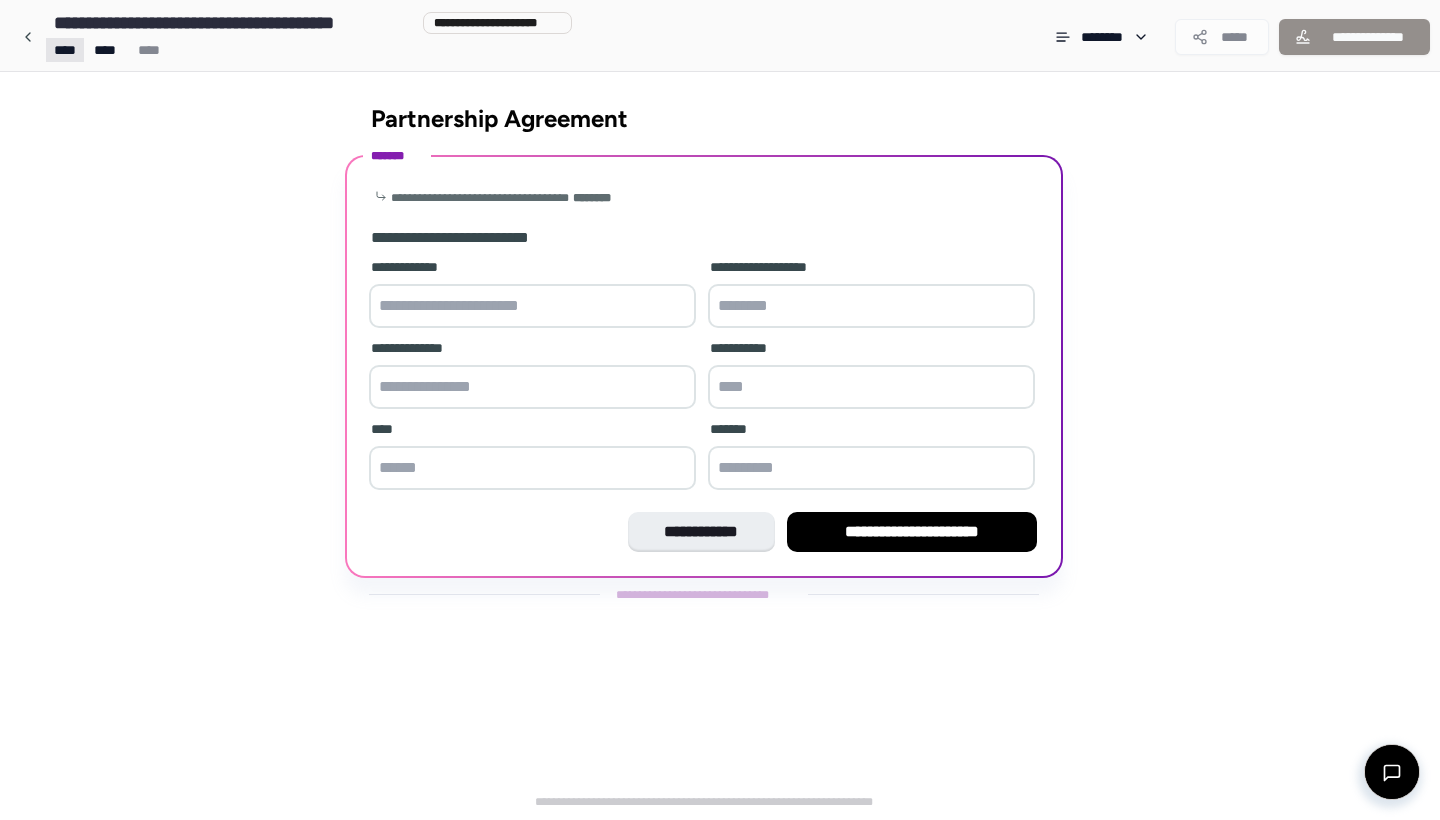 click on "**********" at bounding box center (720, 410) 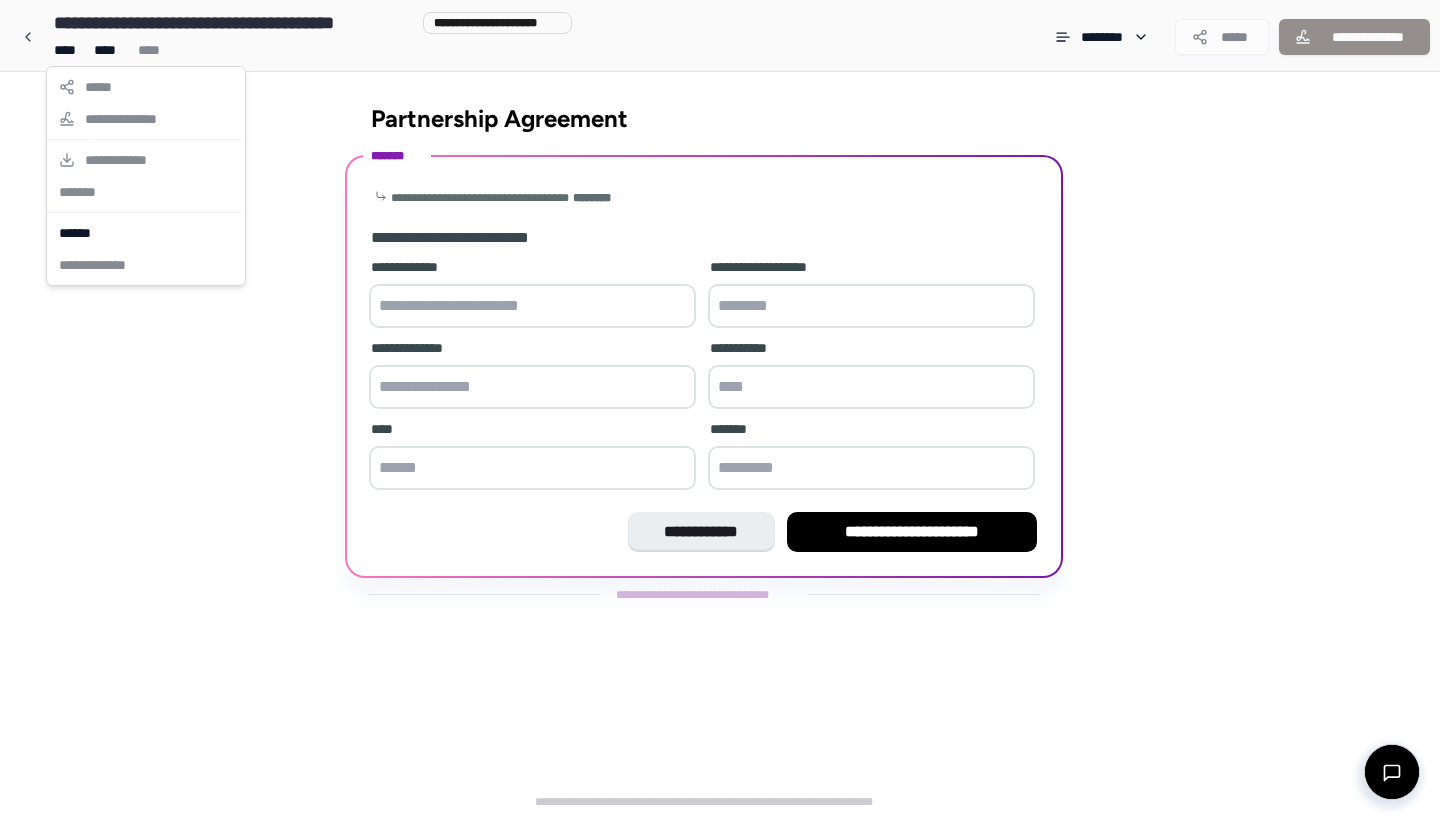 click on "**********" at bounding box center (720, 410) 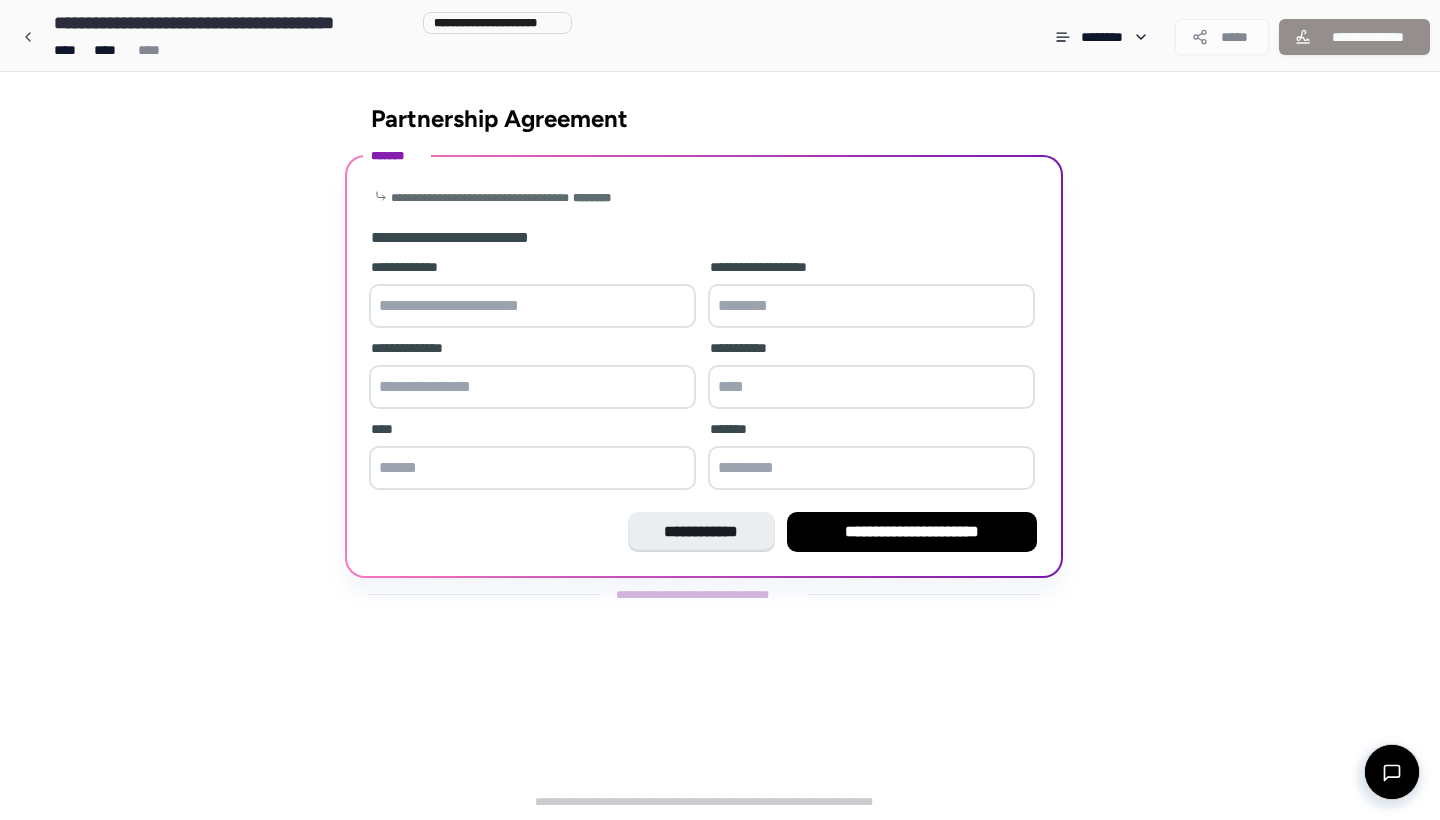 click on "**********" at bounding box center [720, 410] 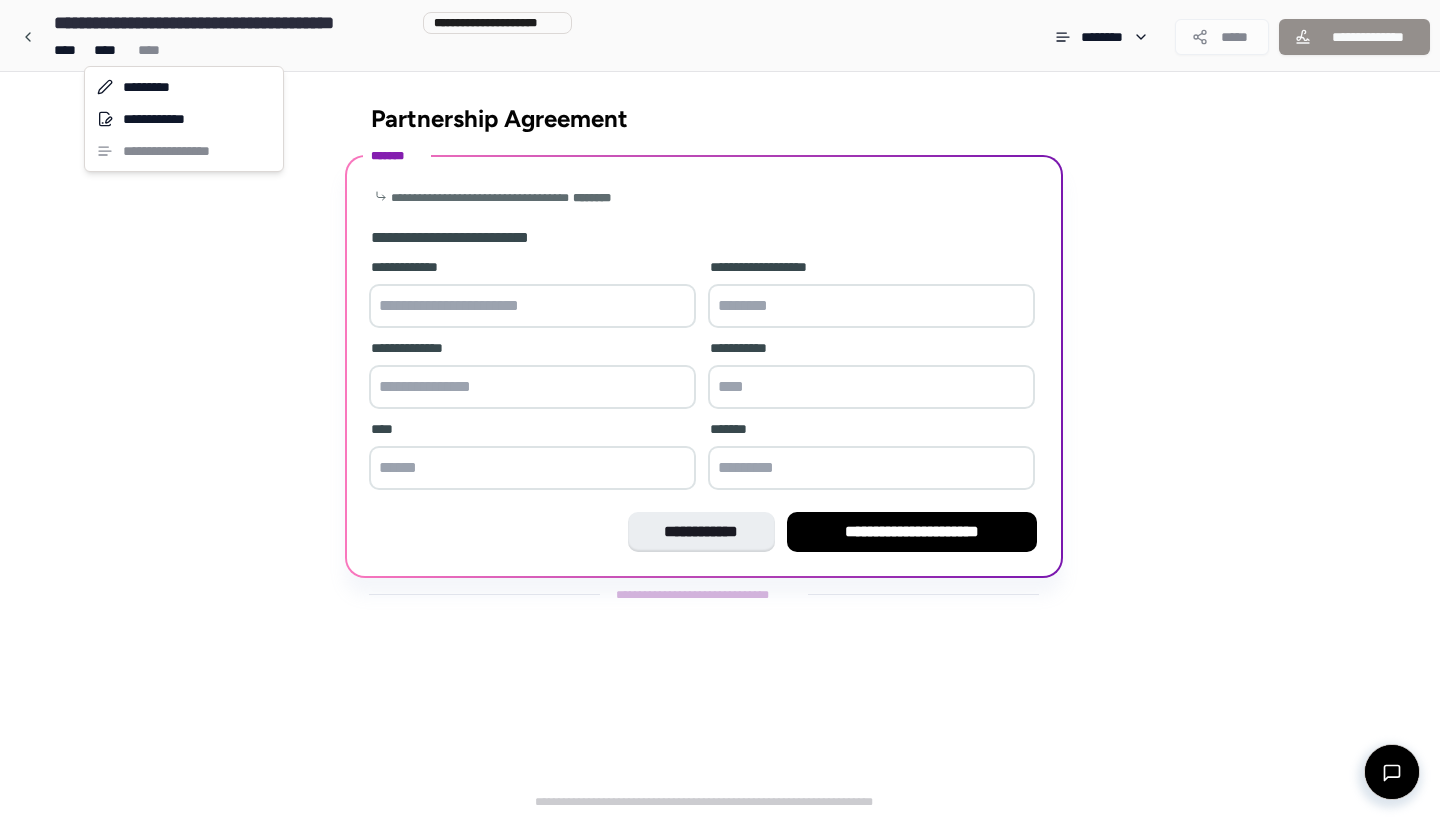 click on "**********" at bounding box center (720, 410) 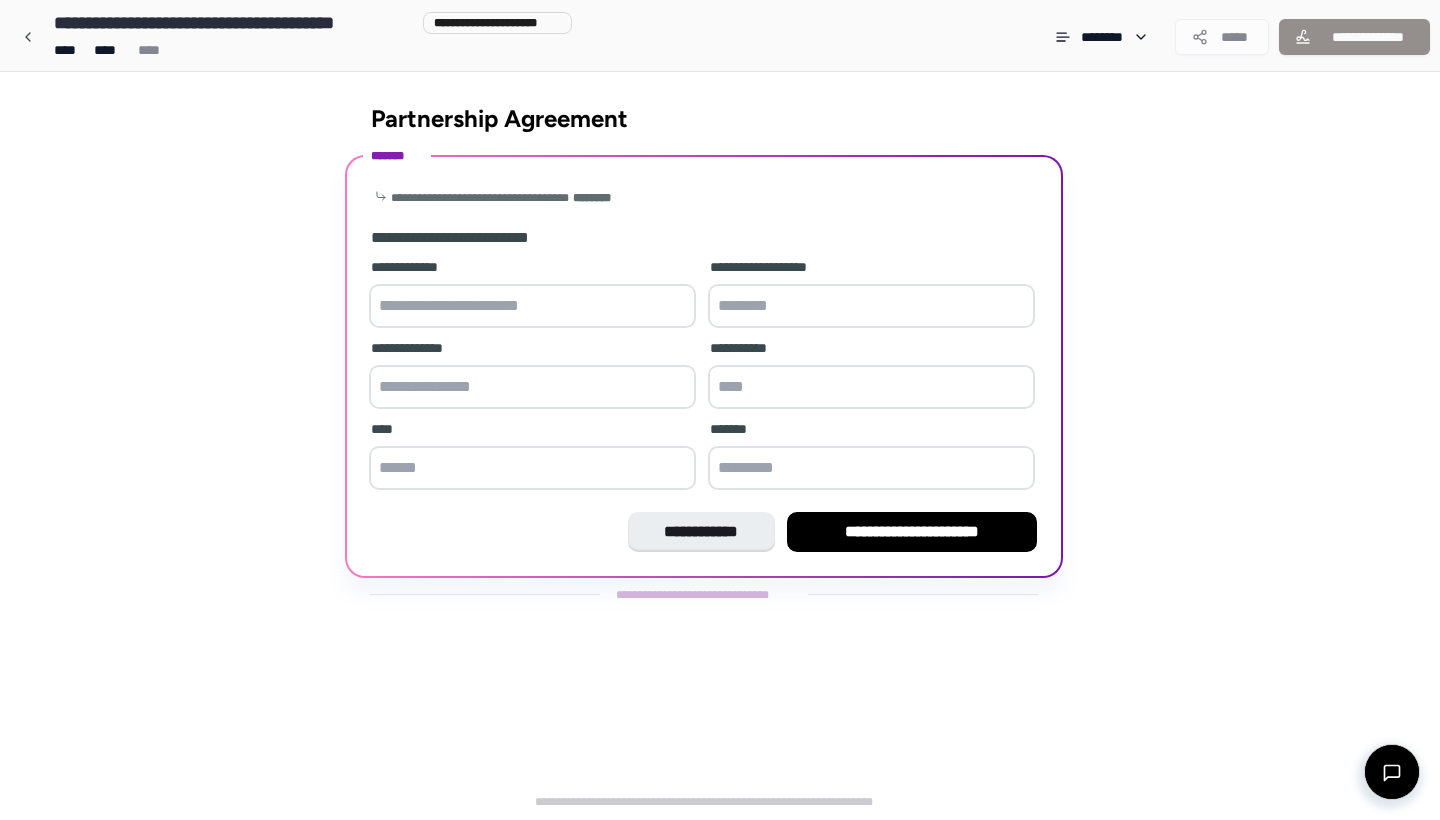 click at bounding box center (532, 306) 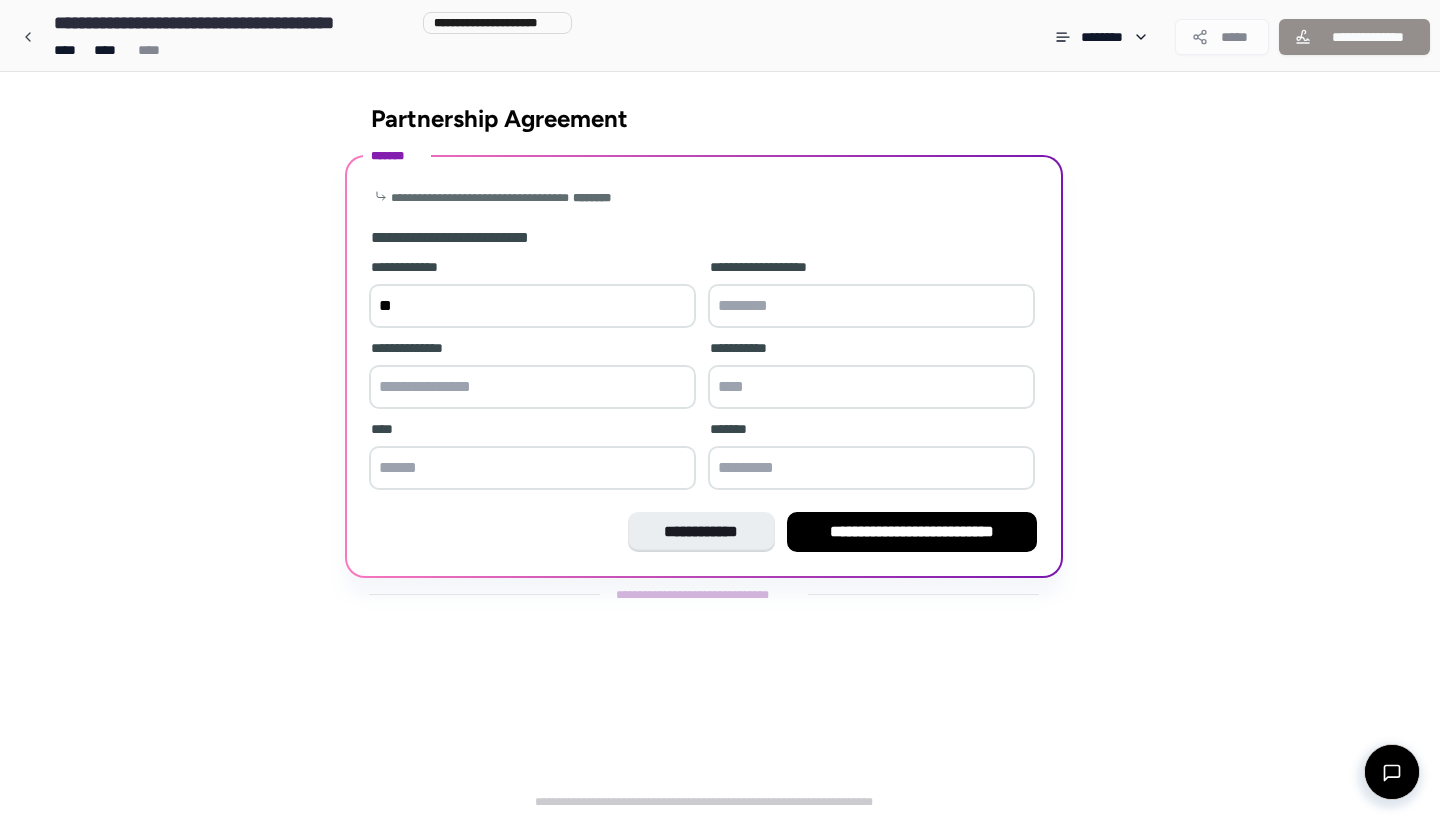 type on "*" 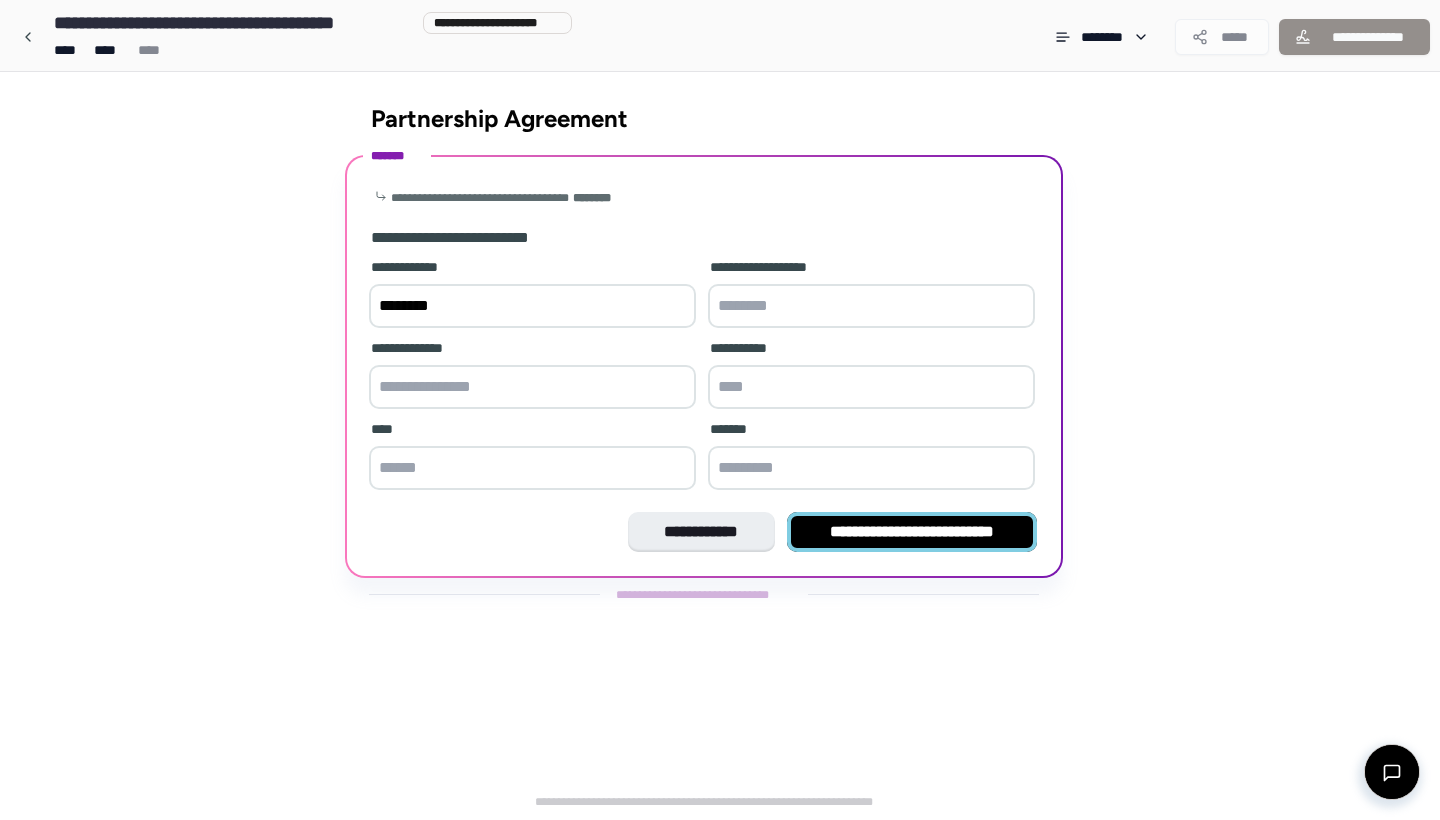type on "********" 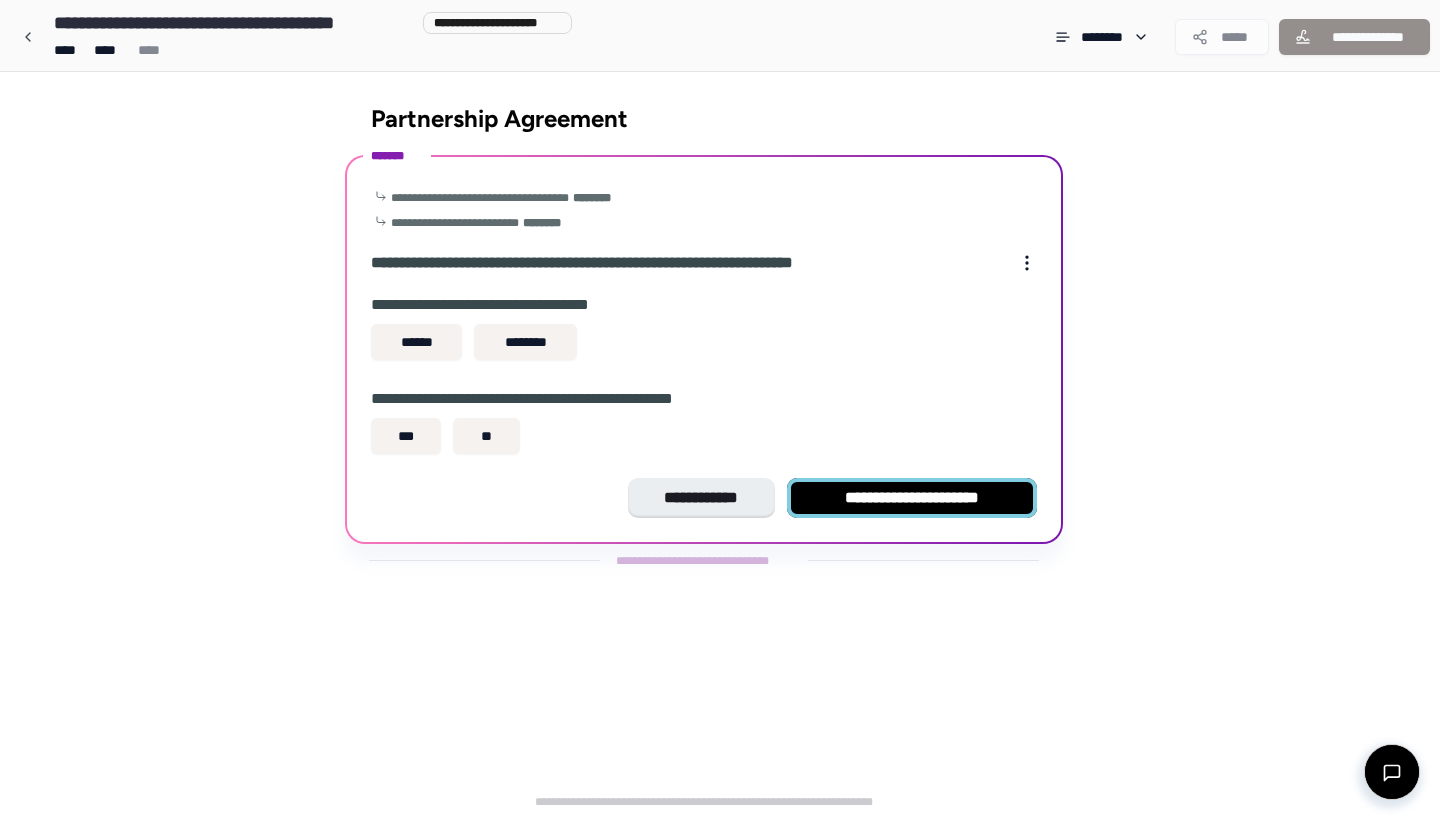 click on "**********" at bounding box center [912, 498] 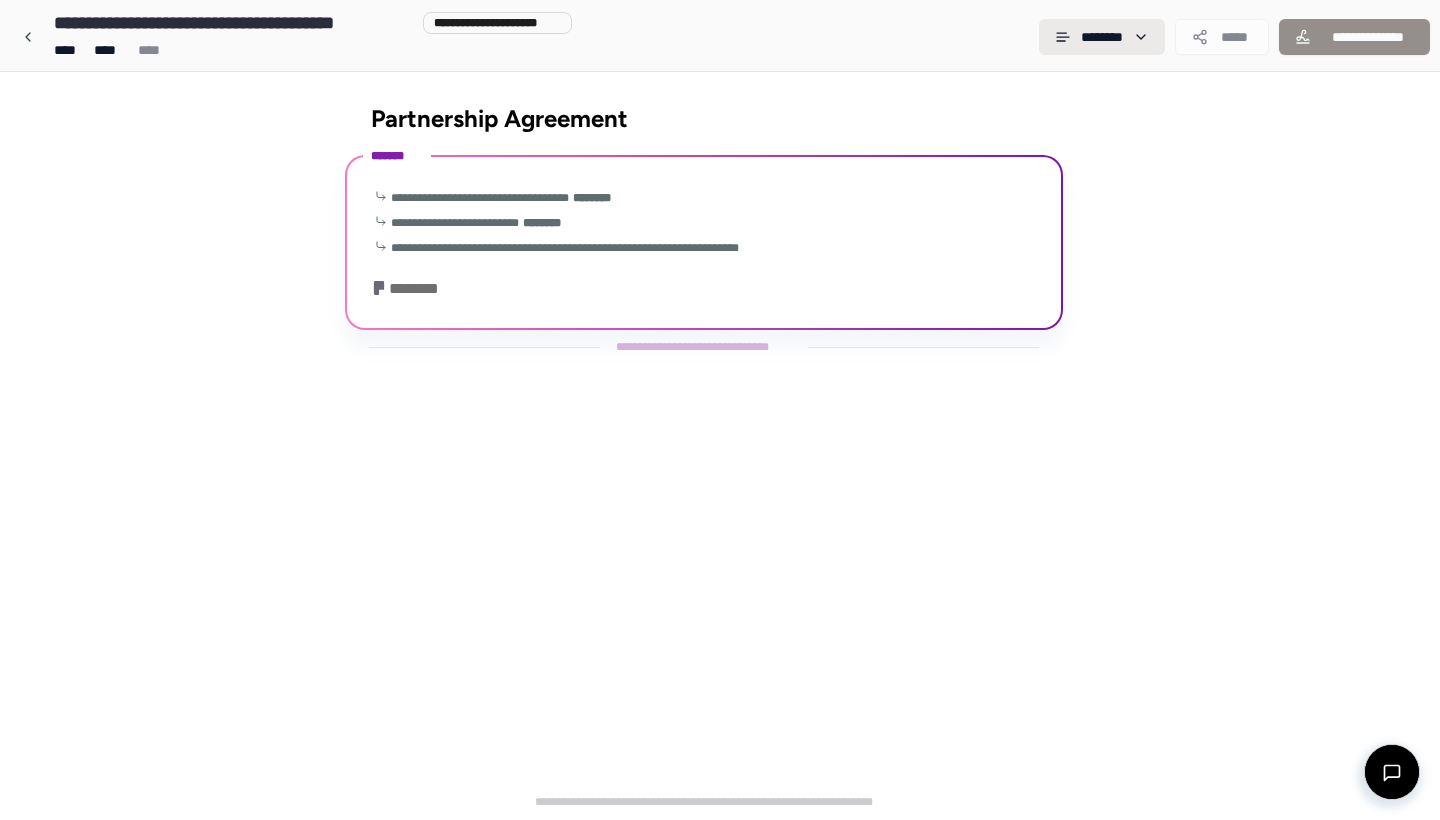 click on "**********" at bounding box center (720, 410) 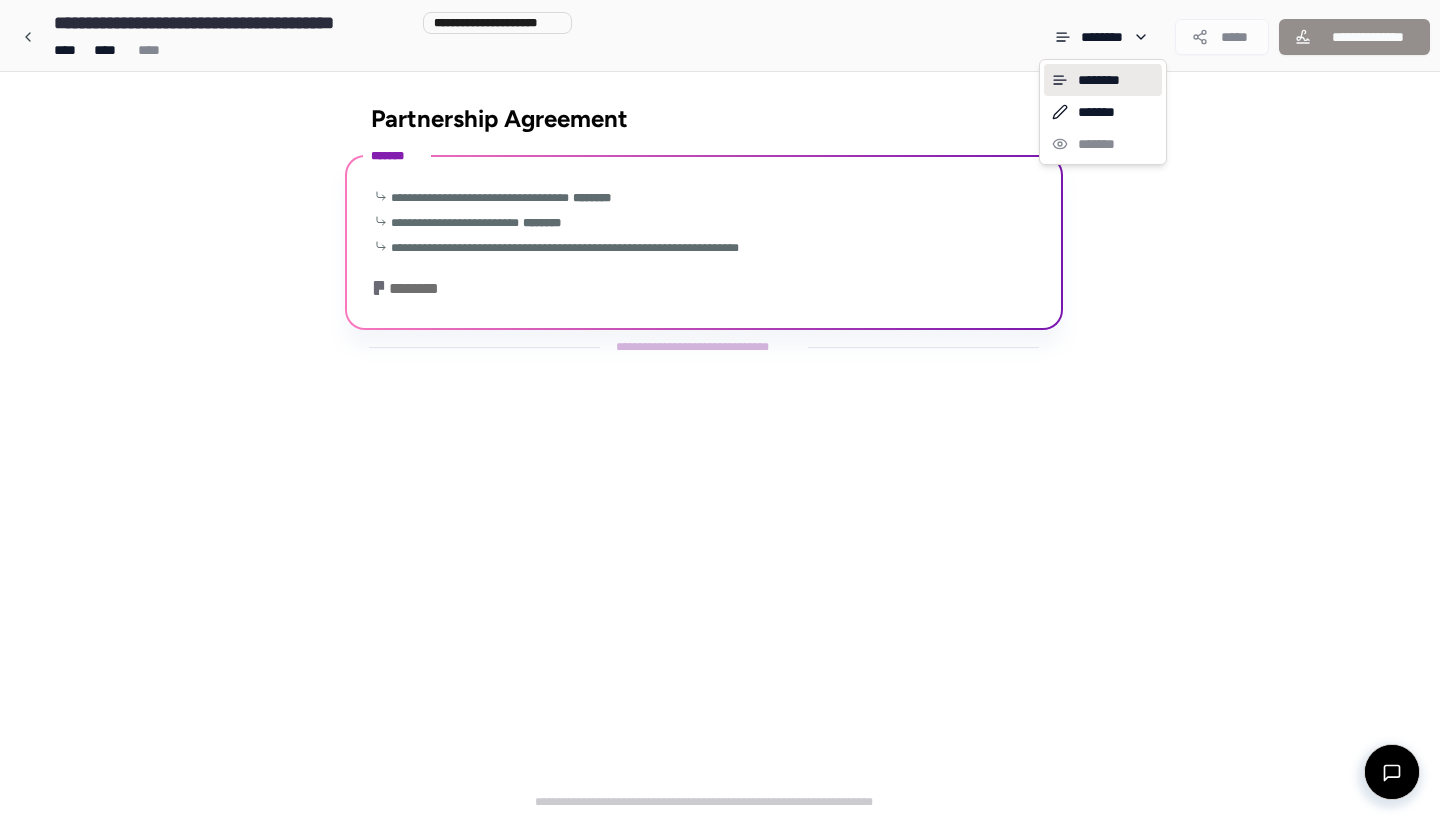 click on "**********" at bounding box center (720, 410) 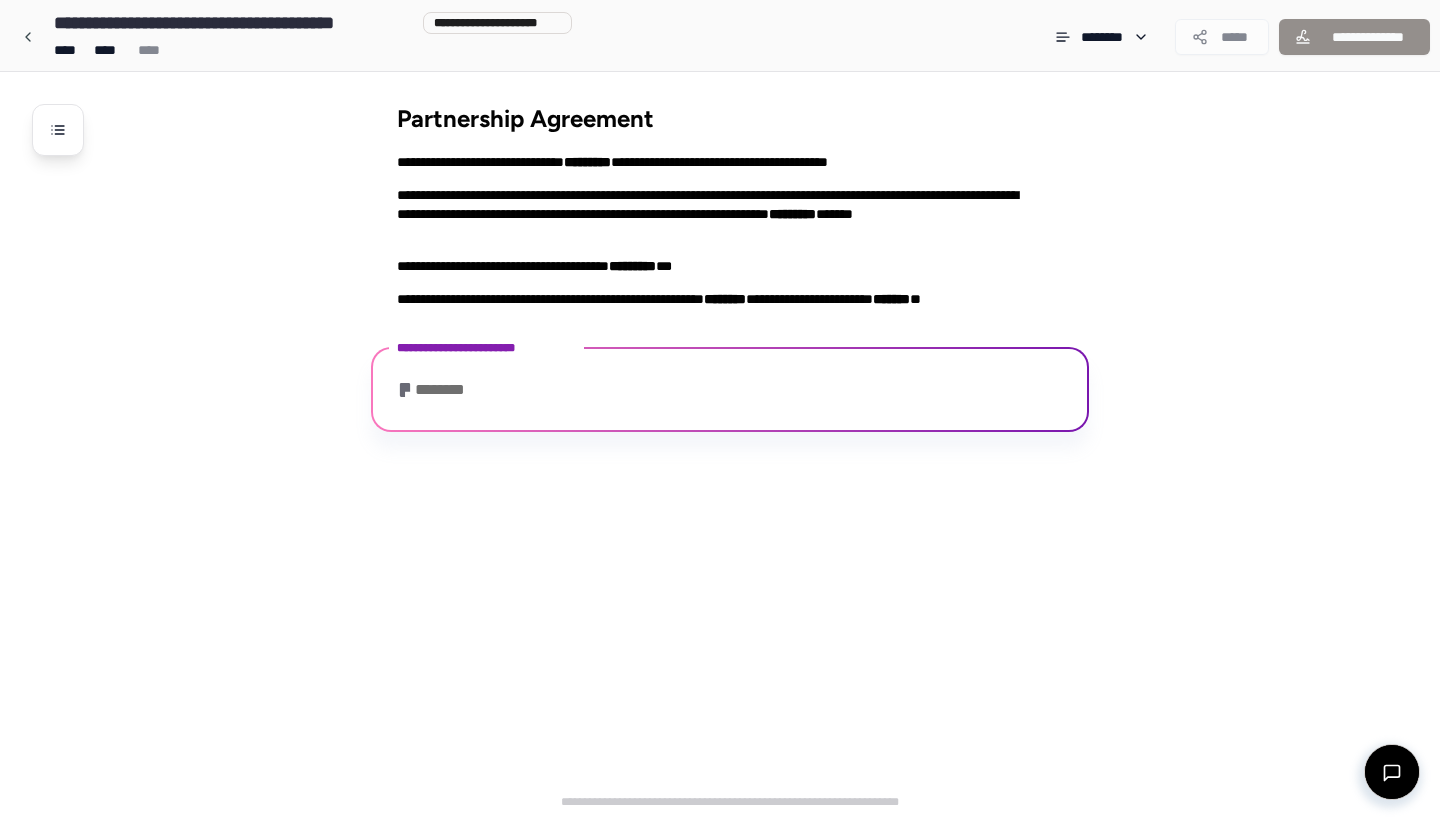 click on "********" at bounding box center (730, 392) 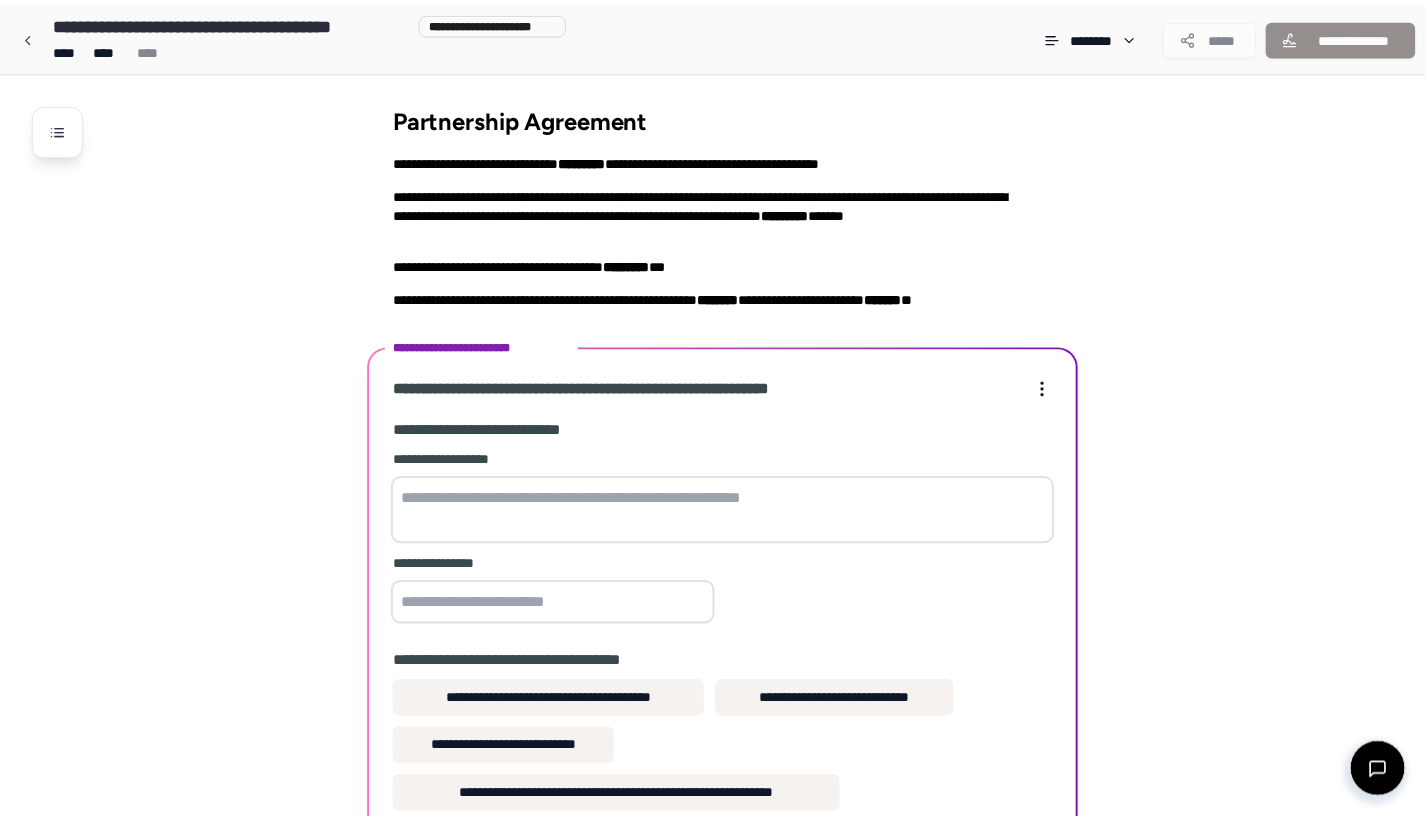 scroll, scrollTop: 210, scrollLeft: 0, axis: vertical 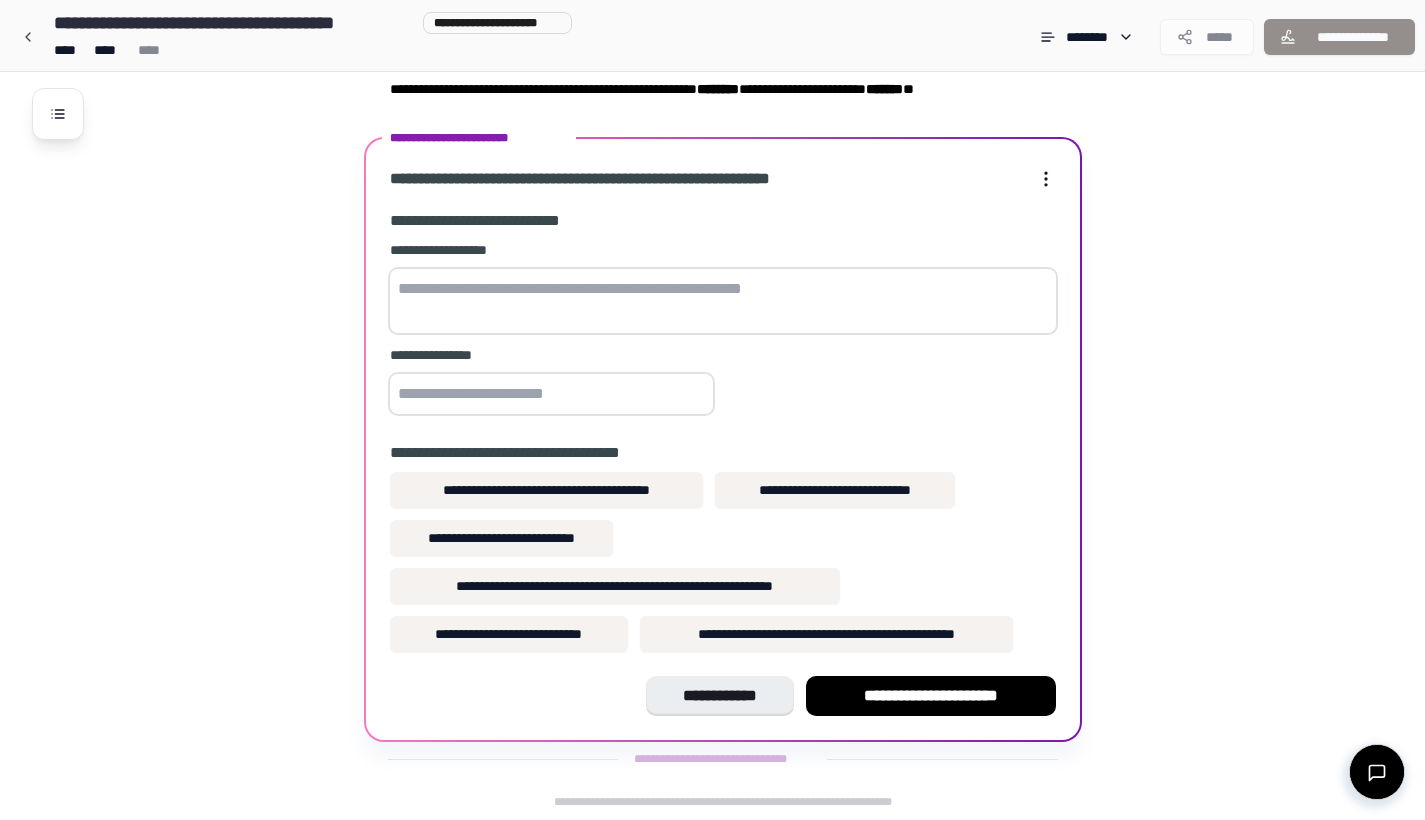 click on "**********" at bounding box center [723, 290] 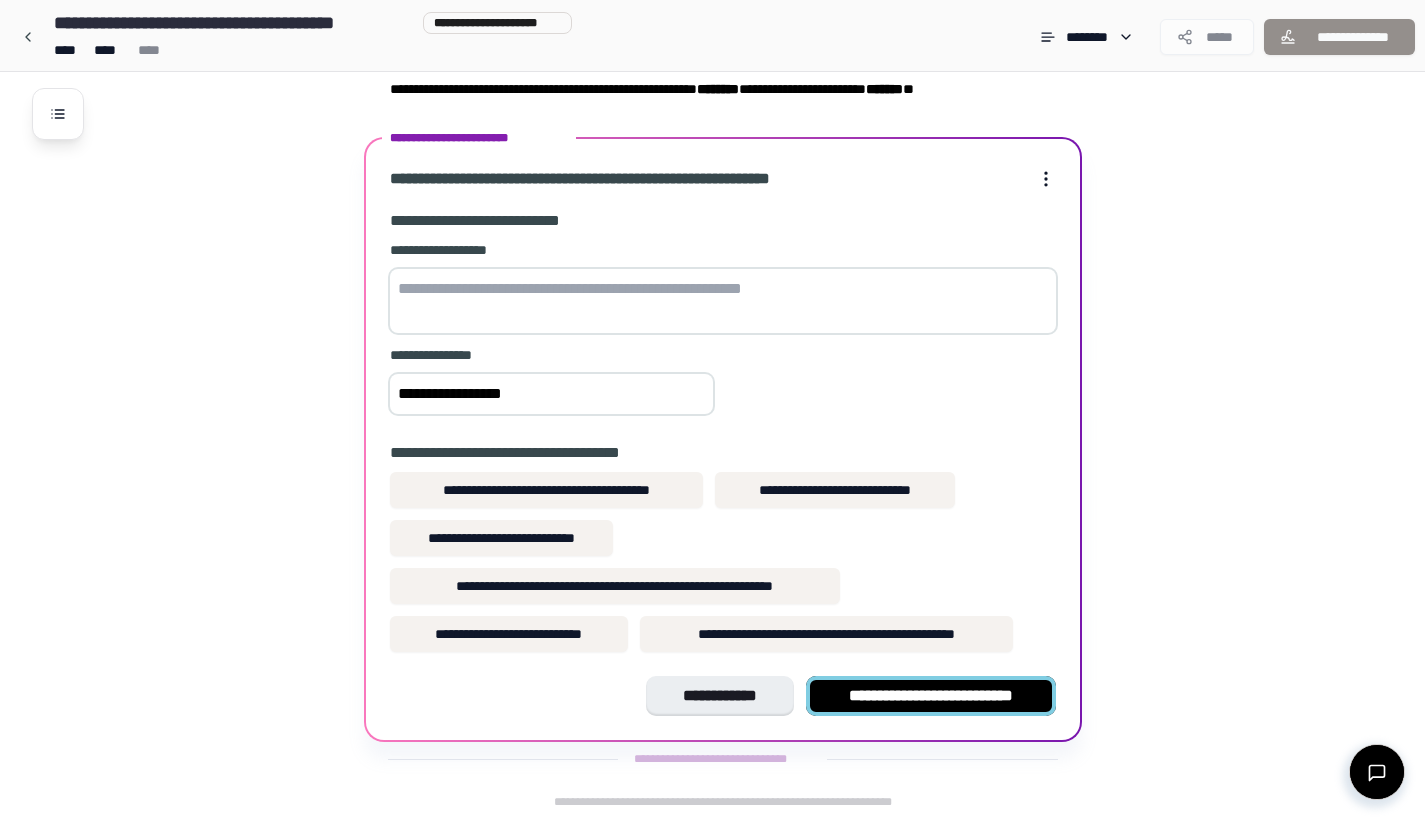 scroll, scrollTop: 210, scrollLeft: 0, axis: vertical 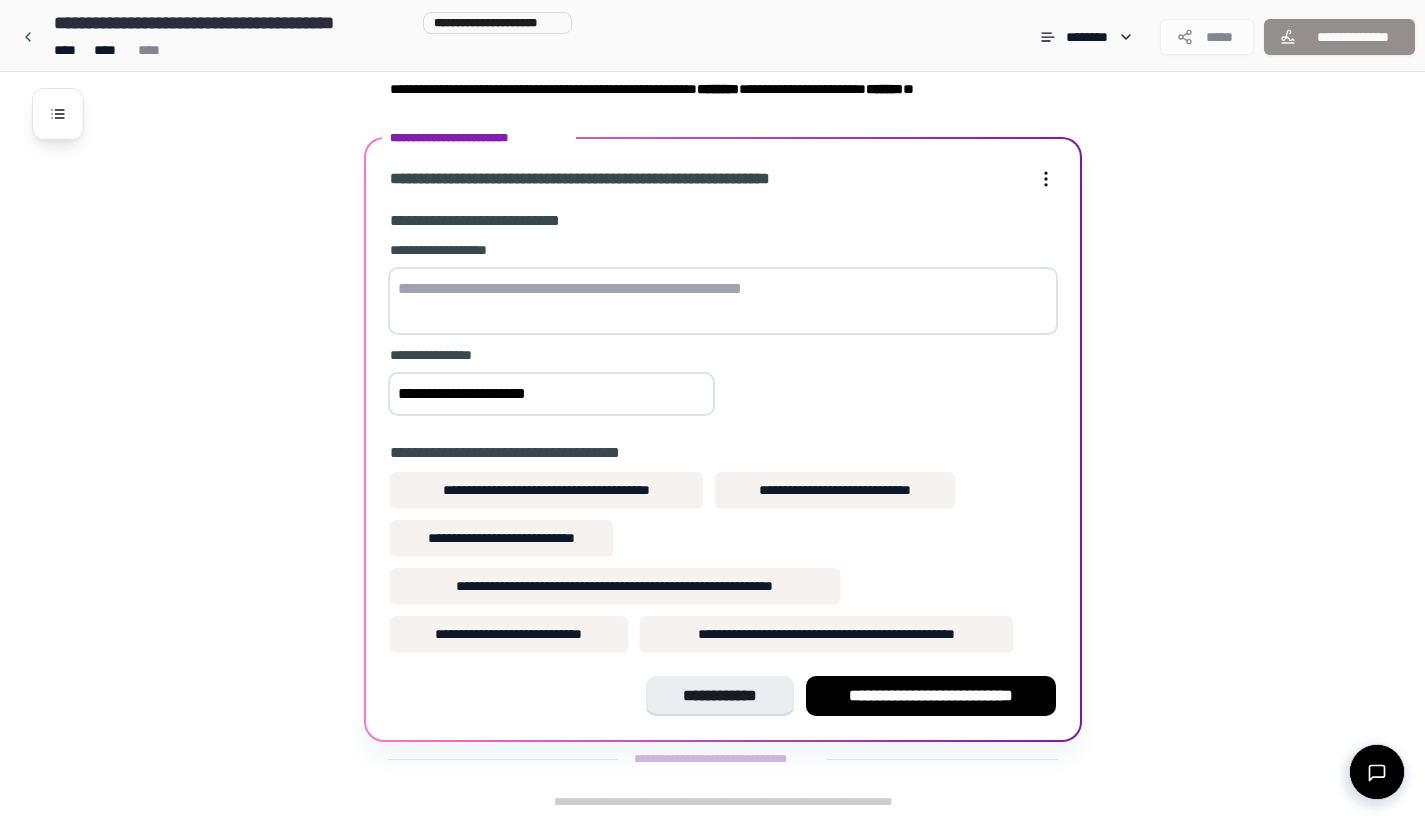 type on "**********" 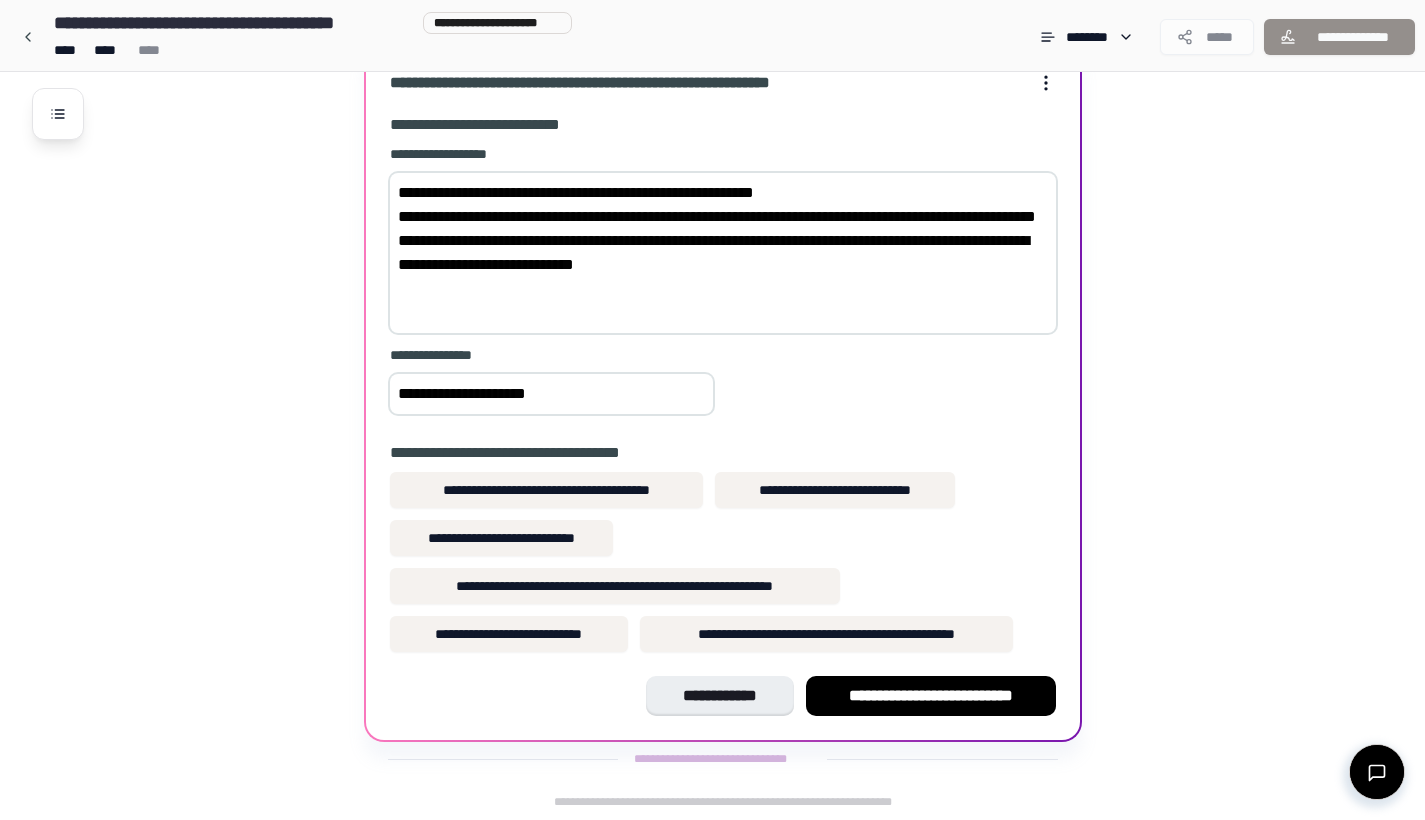 scroll, scrollTop: 330, scrollLeft: 0, axis: vertical 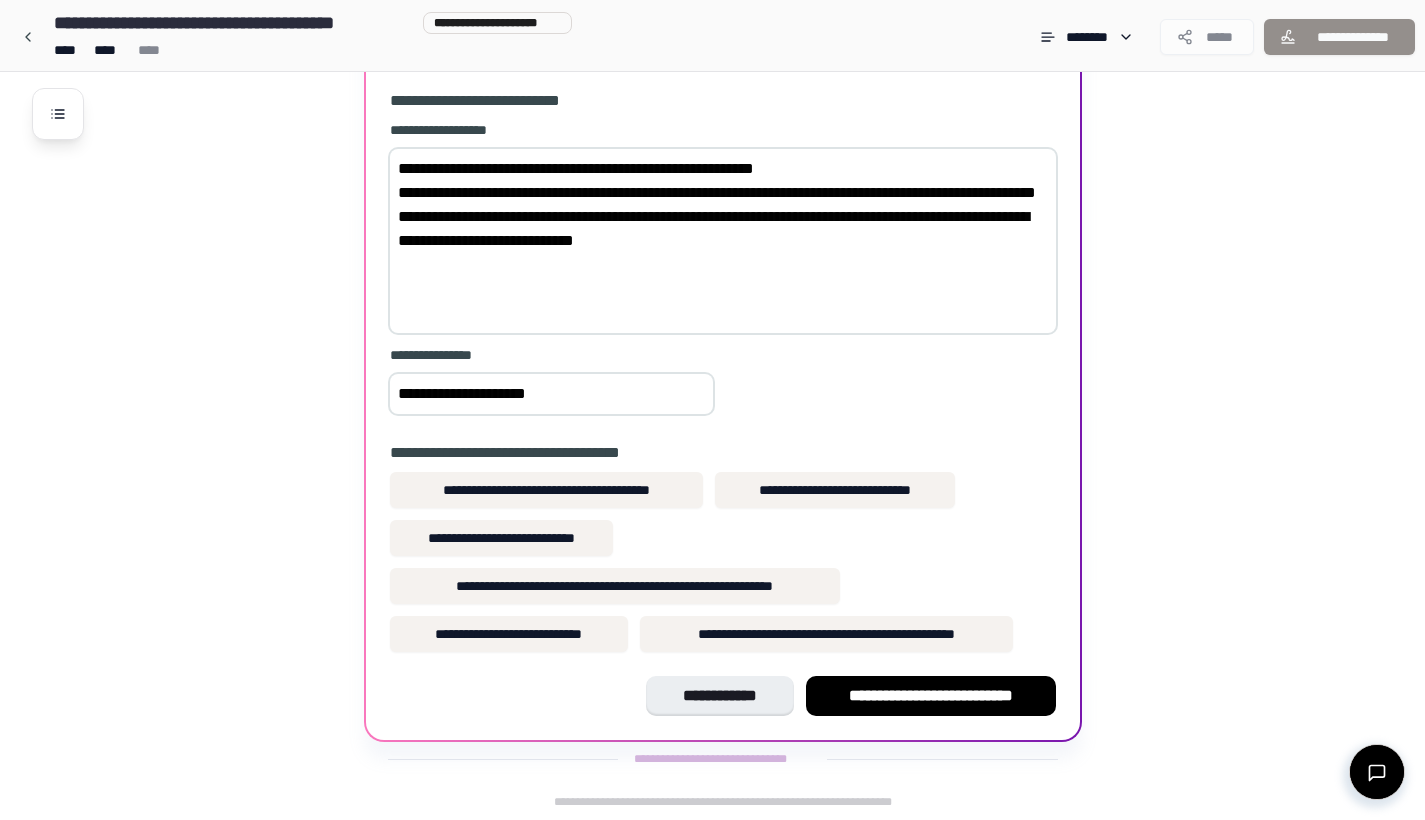 paste on "**********" 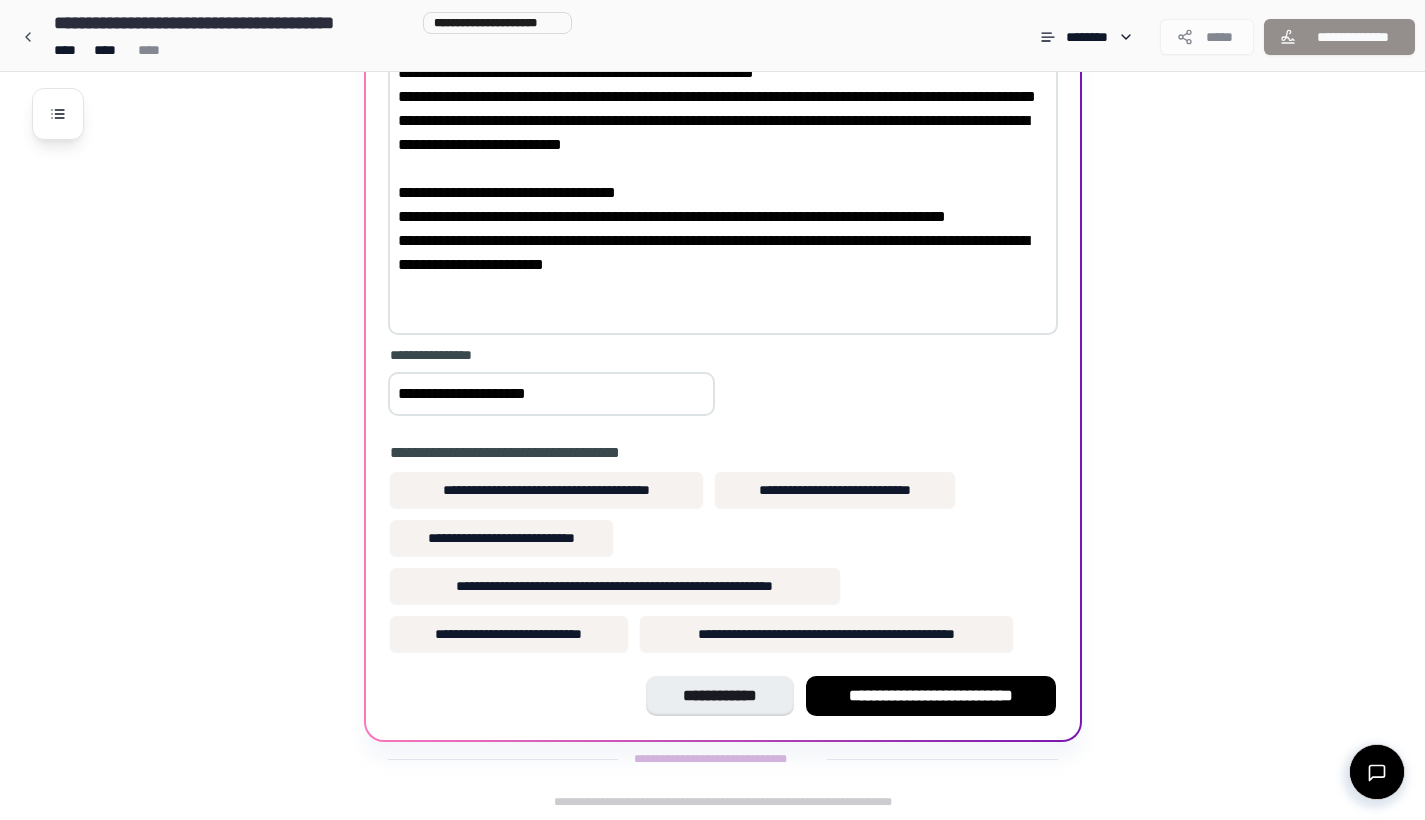 scroll, scrollTop: 450, scrollLeft: 0, axis: vertical 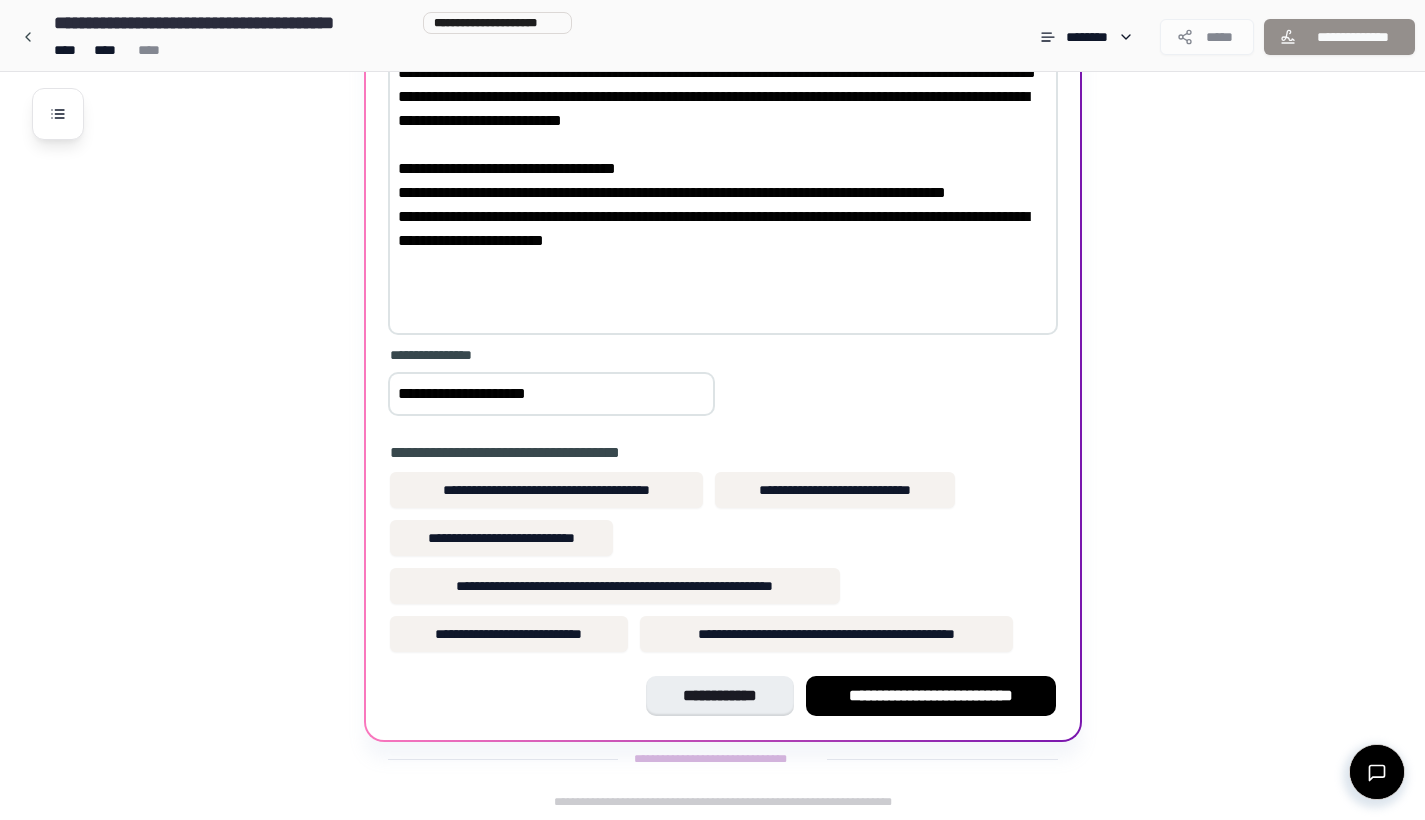 paste on "**********" 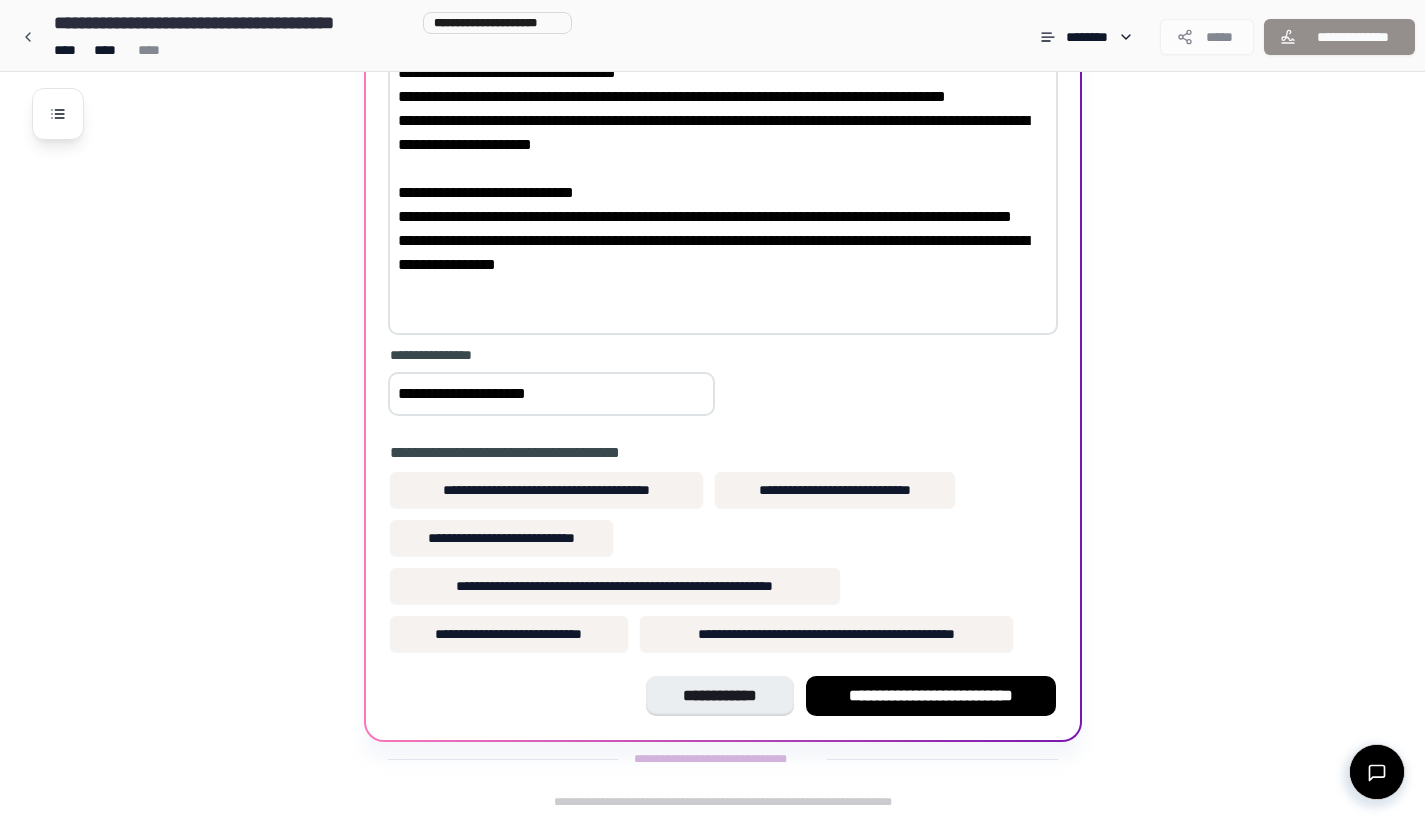 scroll, scrollTop: 594, scrollLeft: 0, axis: vertical 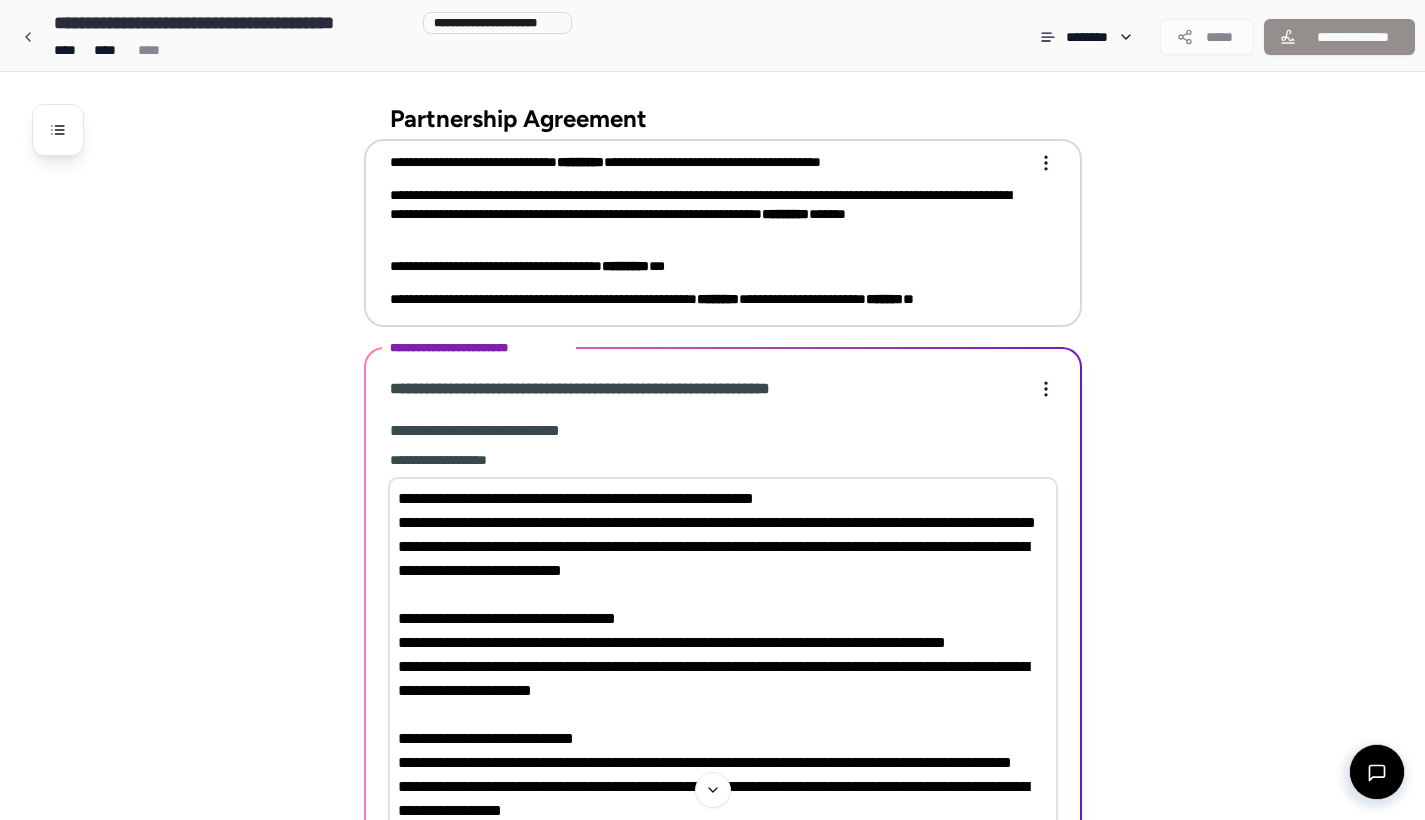 drag, startPoint x: 588, startPoint y: 291, endPoint x: 398, endPoint y: 186, distance: 217.08293 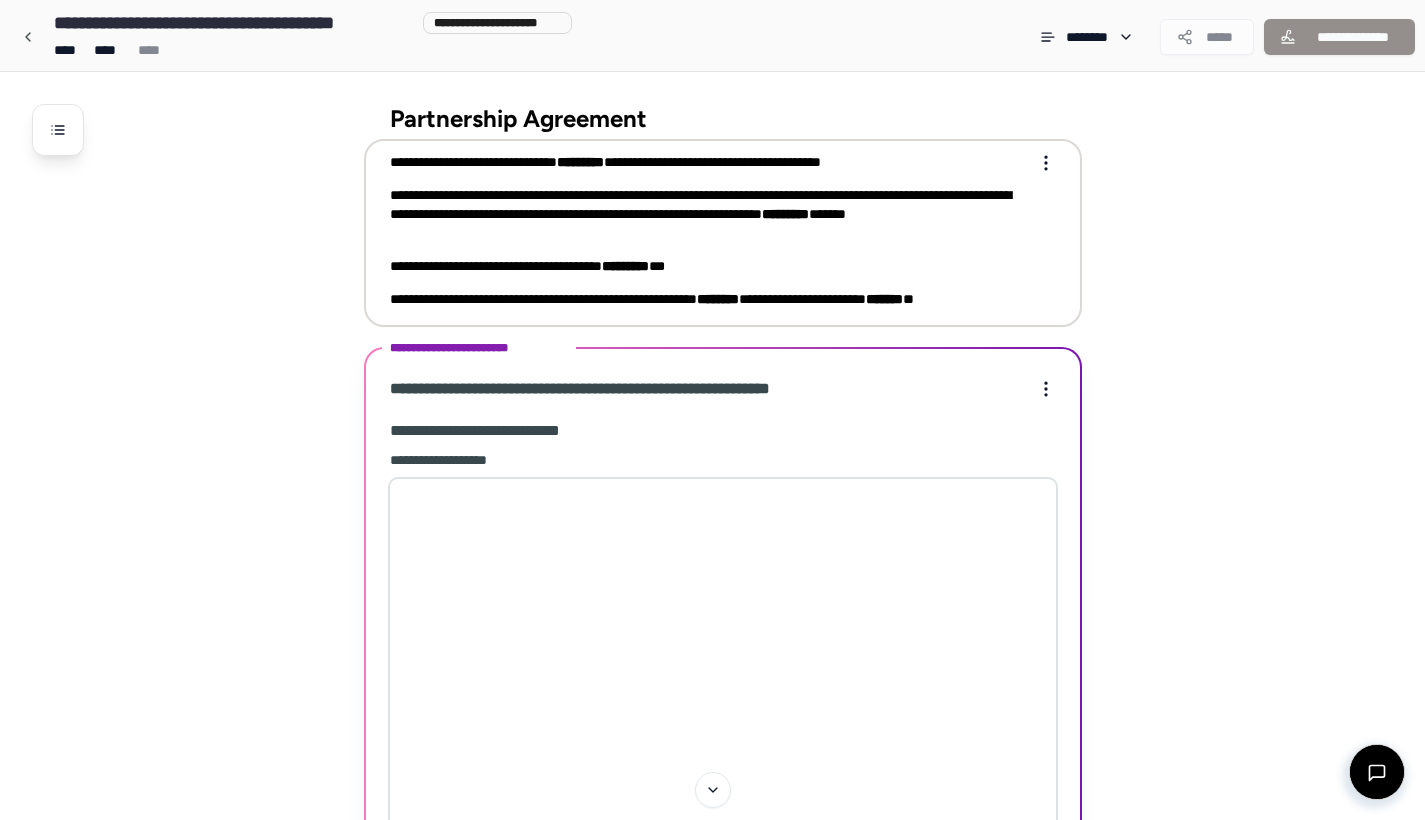 paste on "**********" 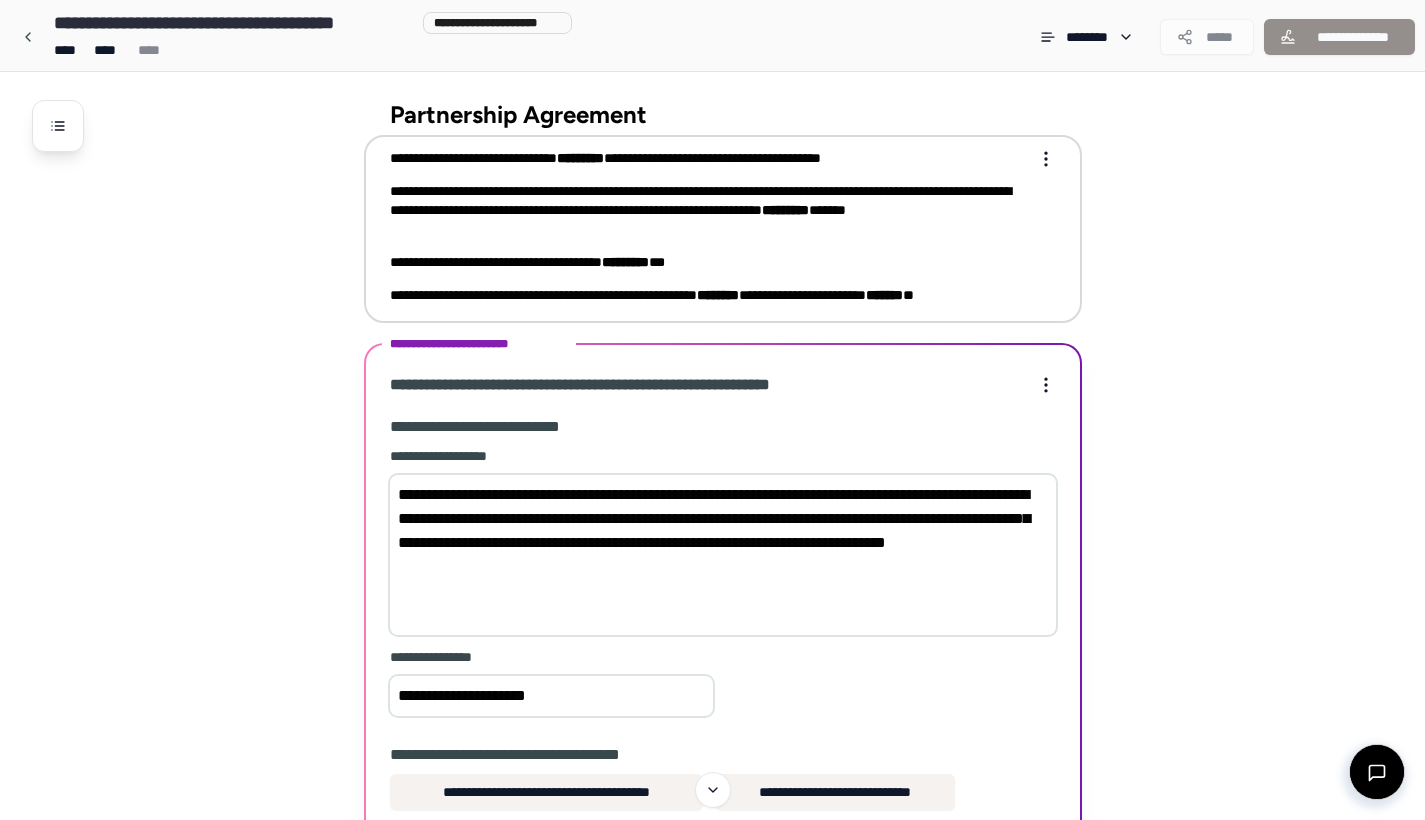 scroll, scrollTop: 306, scrollLeft: 0, axis: vertical 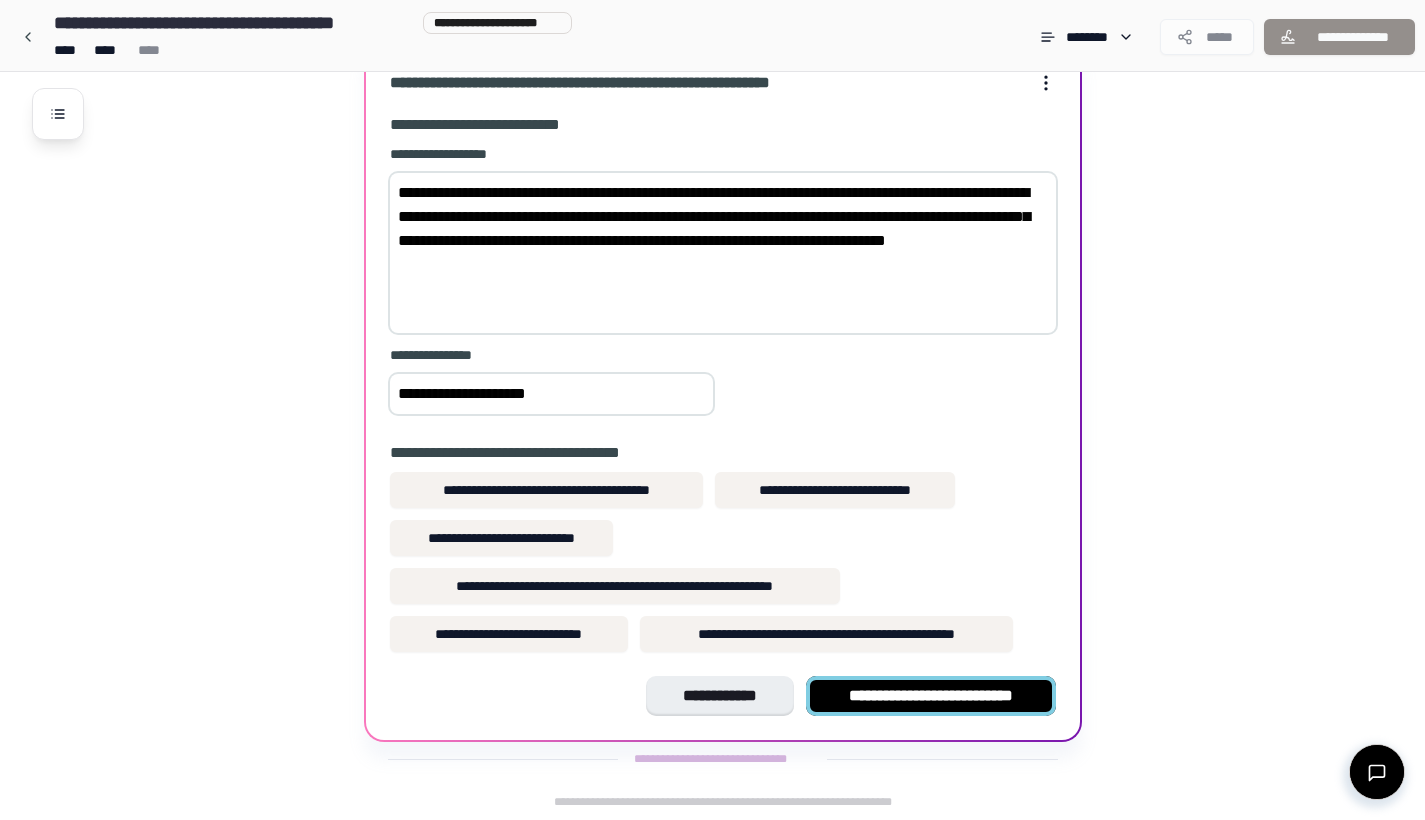 type on "**********" 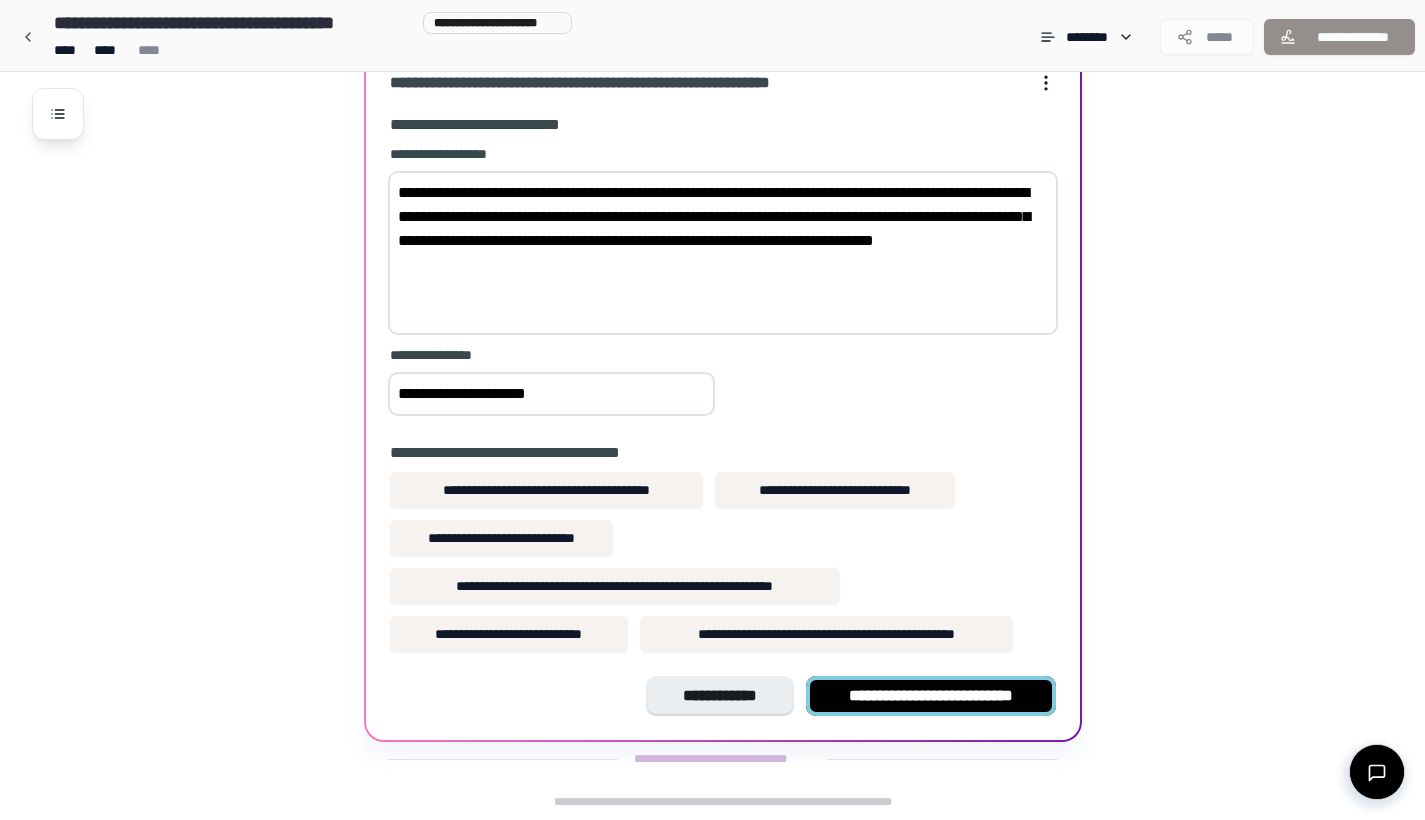 click on "**********" at bounding box center (931, 696) 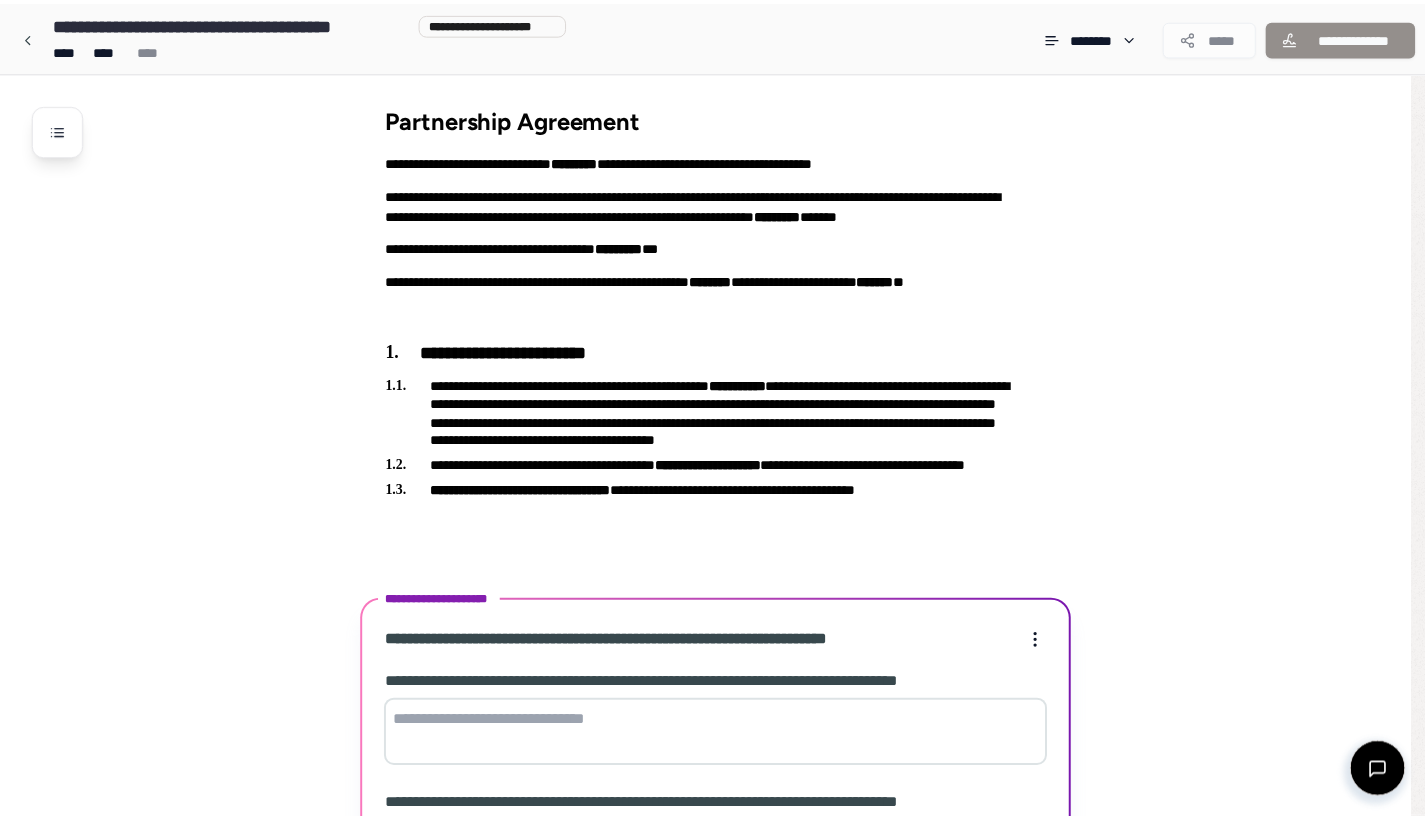 scroll, scrollTop: 237, scrollLeft: 0, axis: vertical 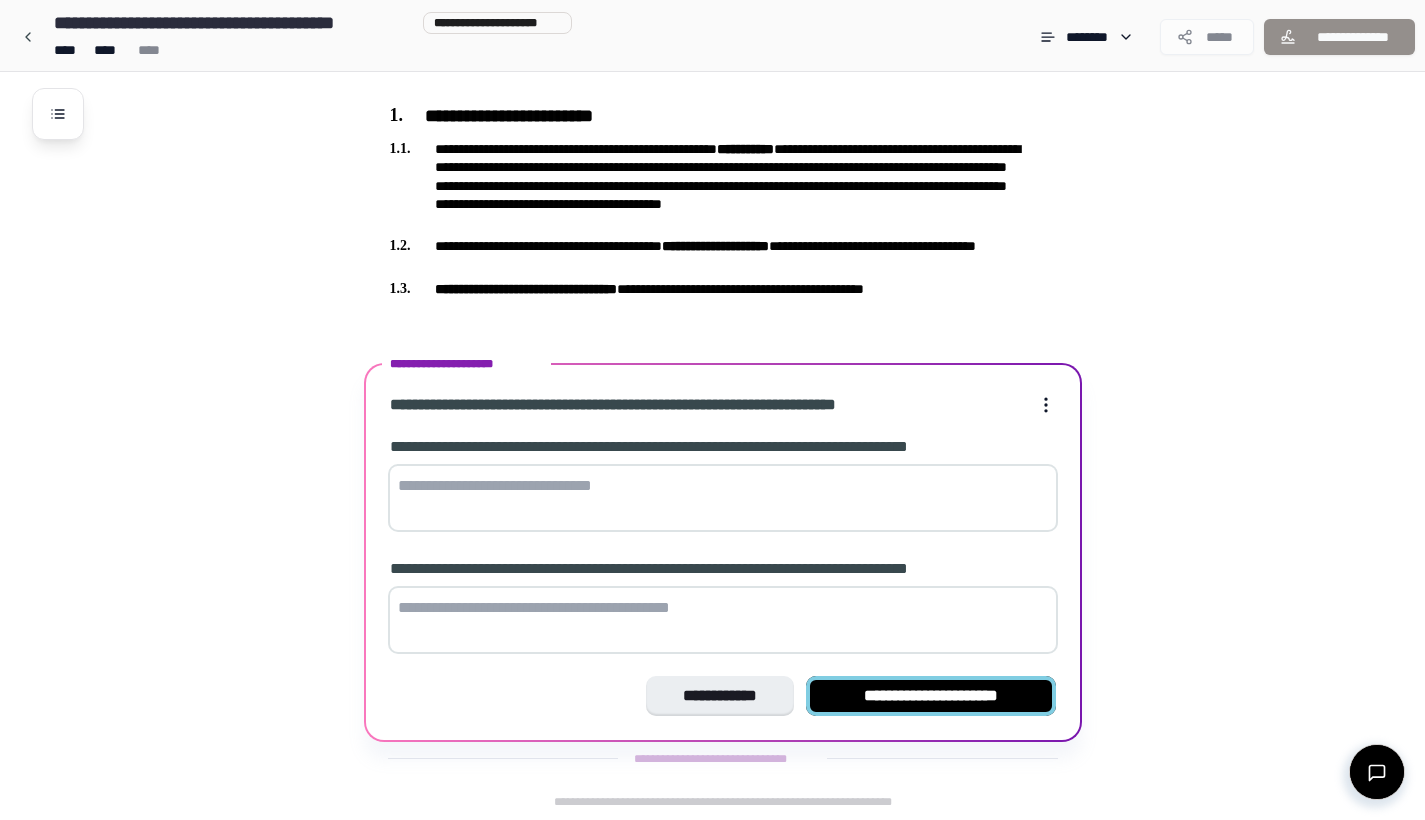 click on "**********" at bounding box center (931, 696) 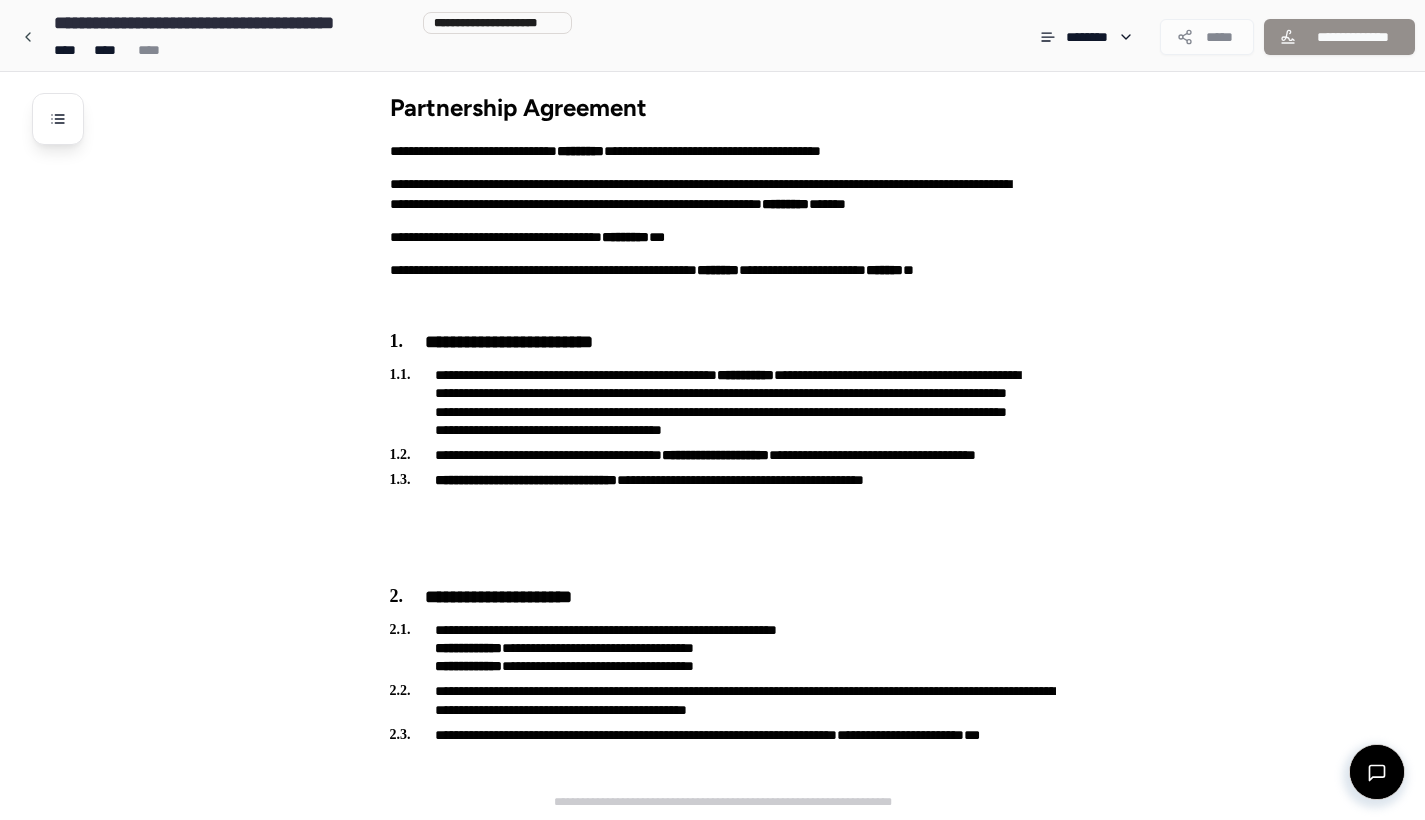 scroll, scrollTop: 134, scrollLeft: 0, axis: vertical 